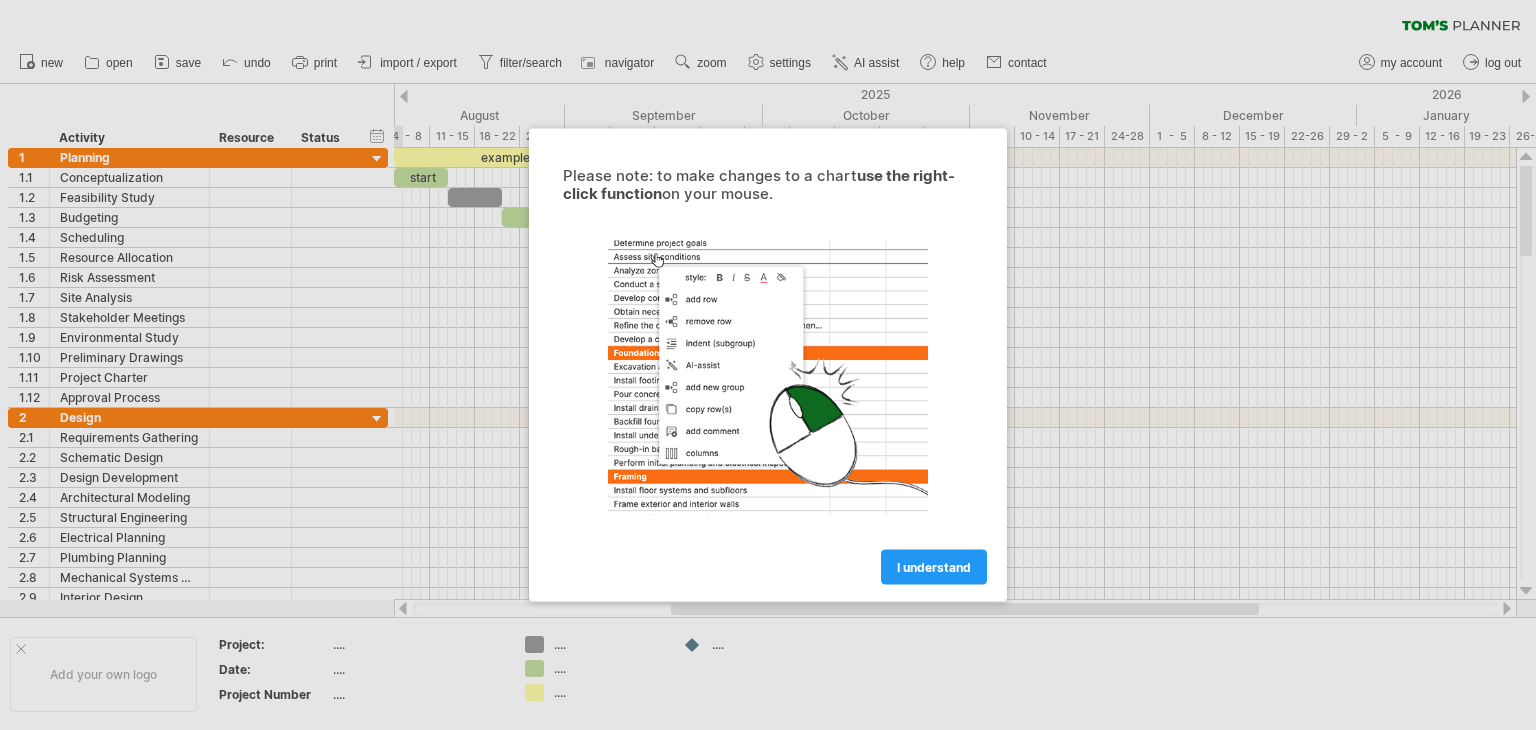 scroll, scrollTop: 0, scrollLeft: 0, axis: both 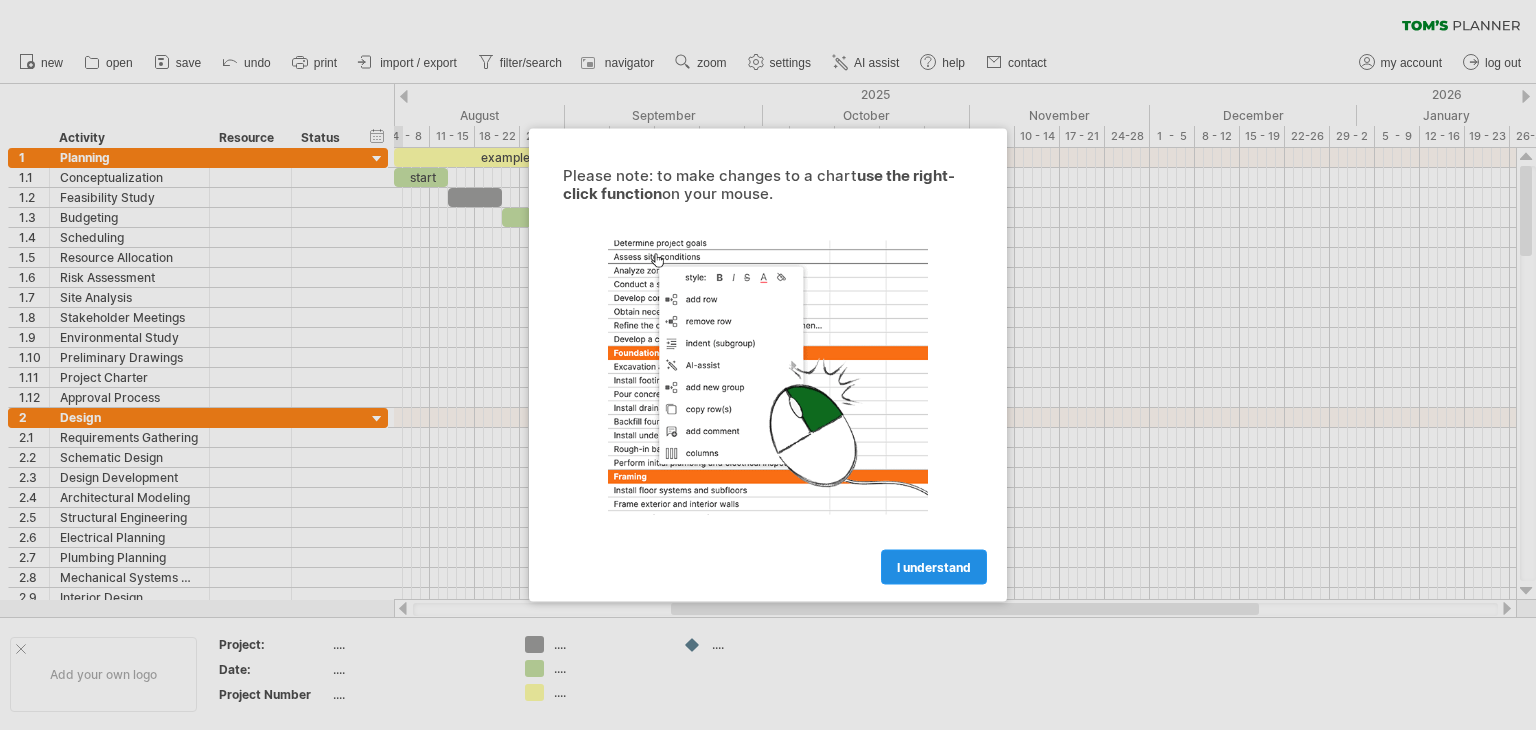 click on "I understand" at bounding box center [934, 567] 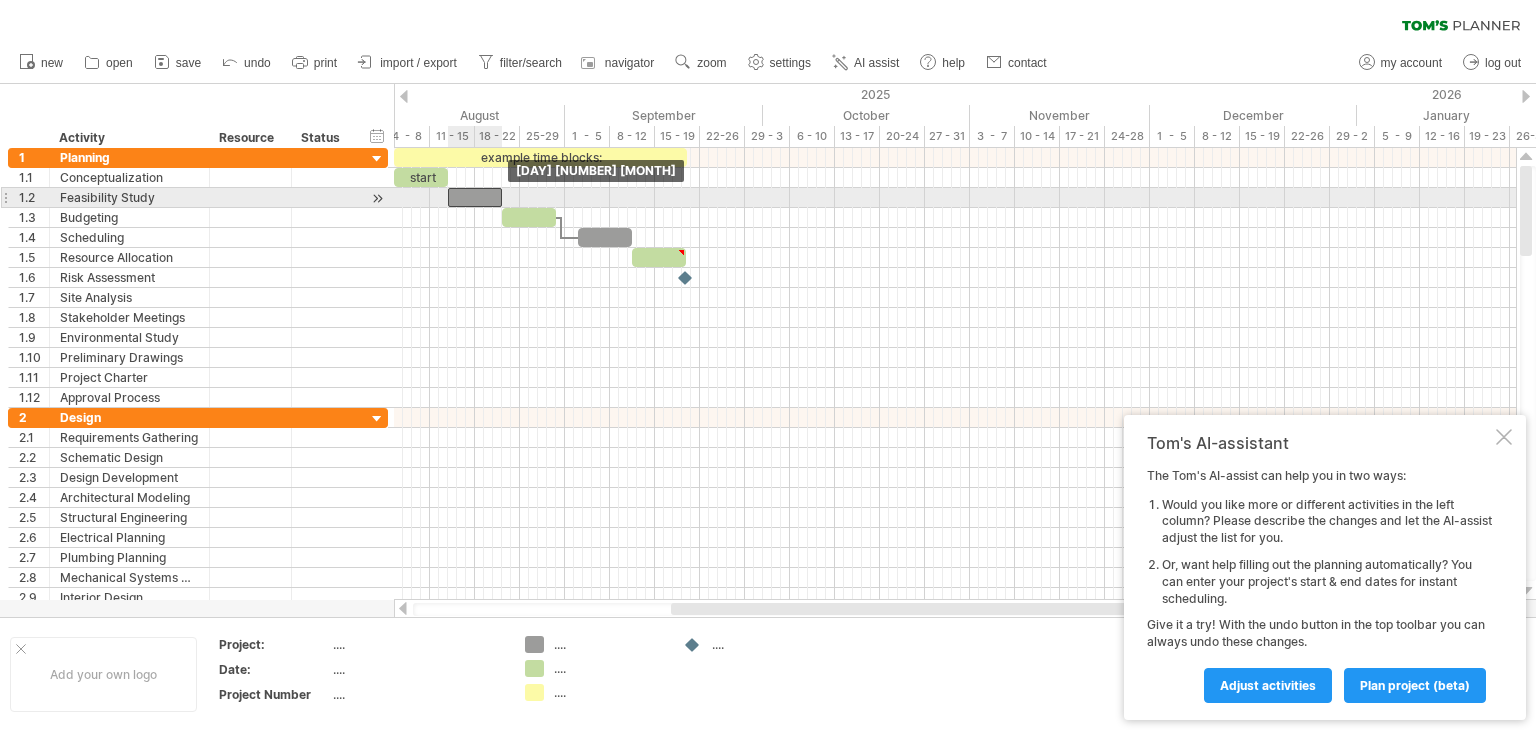 click at bounding box center [475, 197] 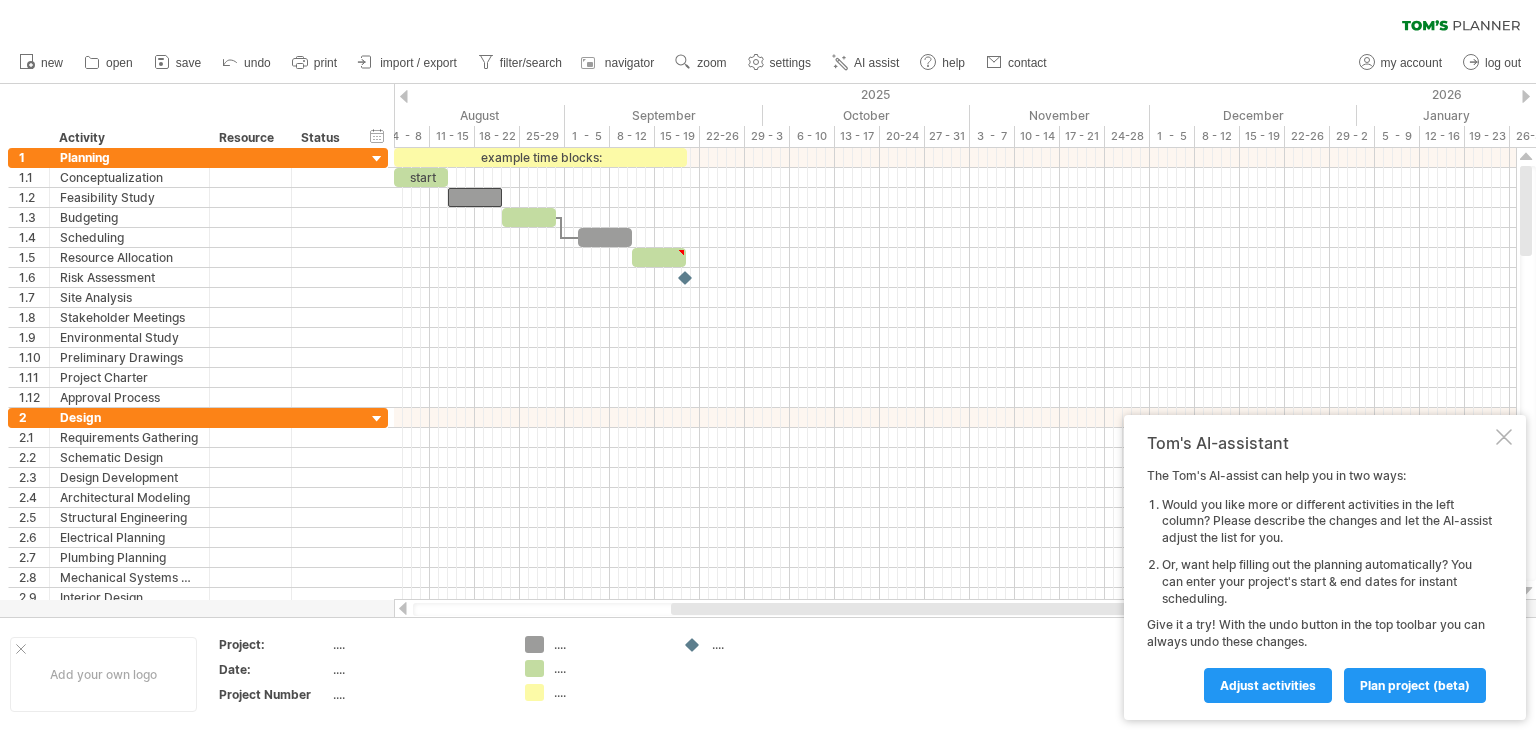 click at bounding box center (404, 96) 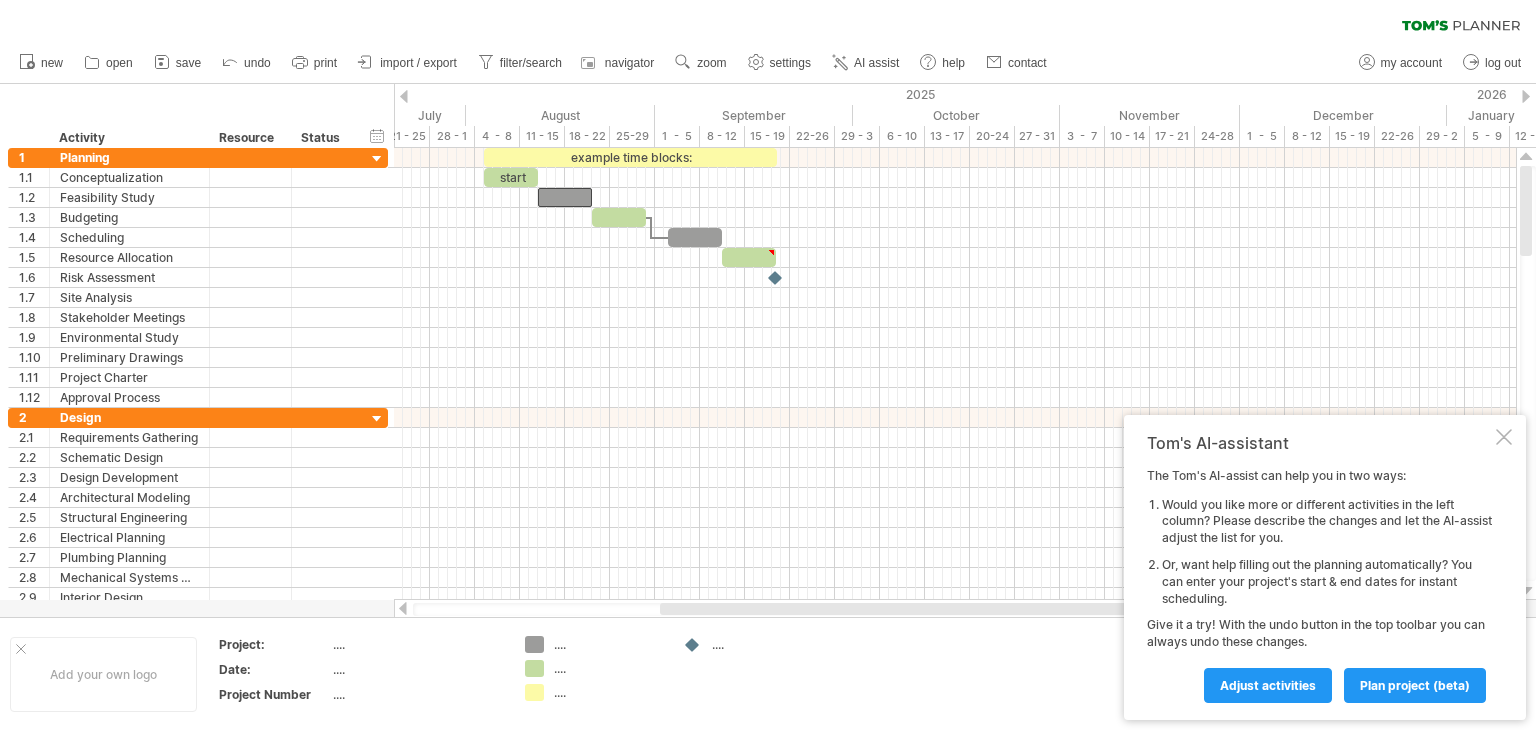 click at bounding box center [404, 96] 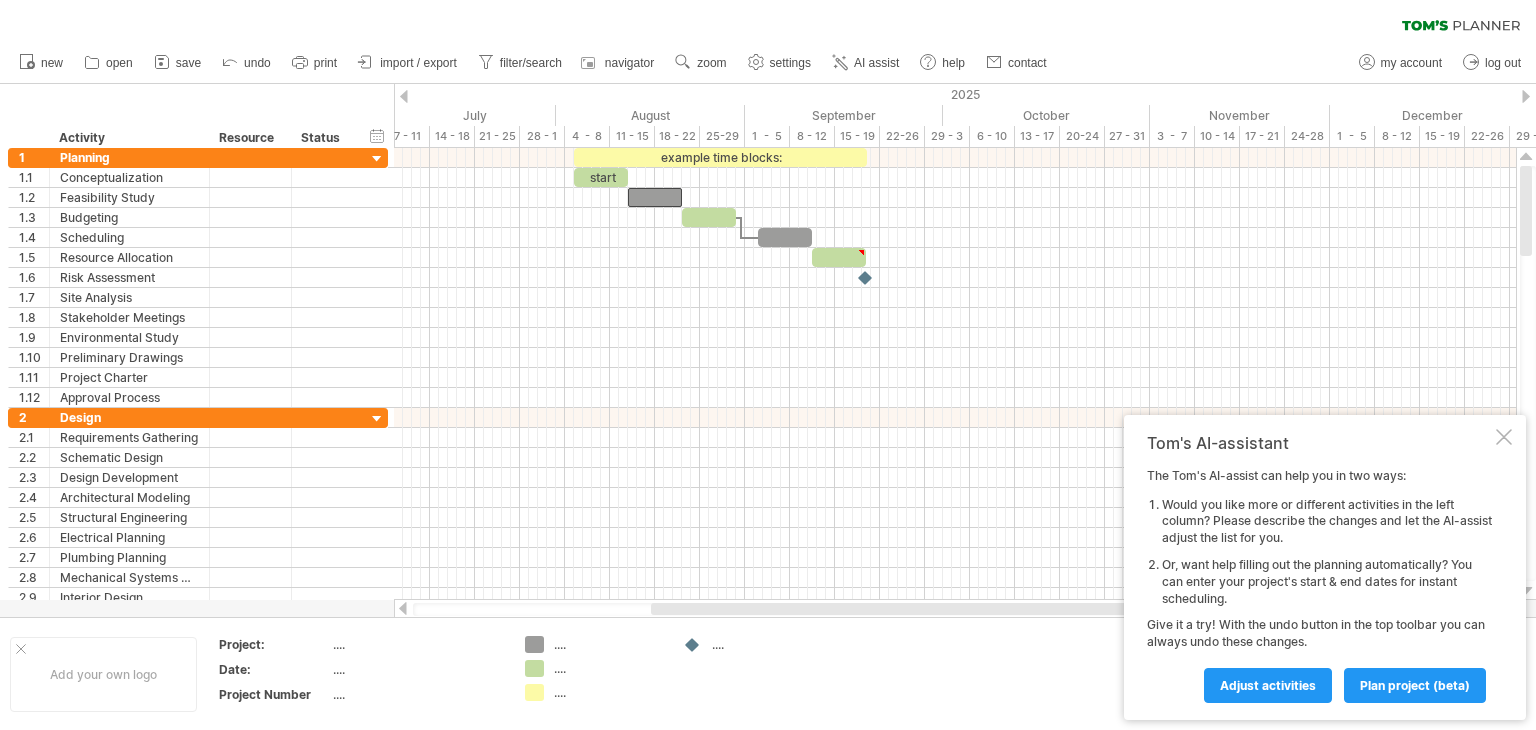 click on "Trying to reach plan.tomsplanner.com
Connected again...
0%
clear filter
new 1" at bounding box center [768, 365] 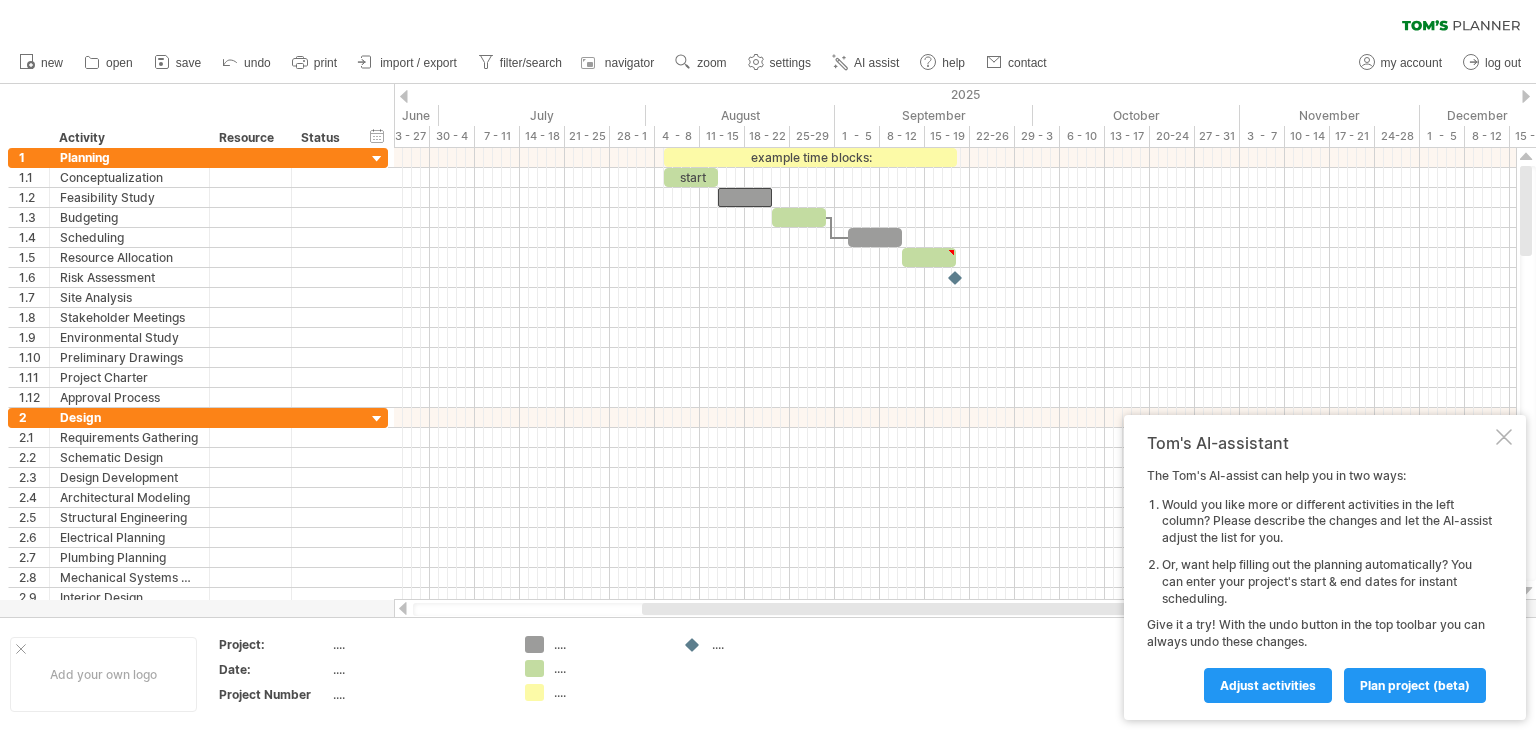 click at bounding box center [404, 96] 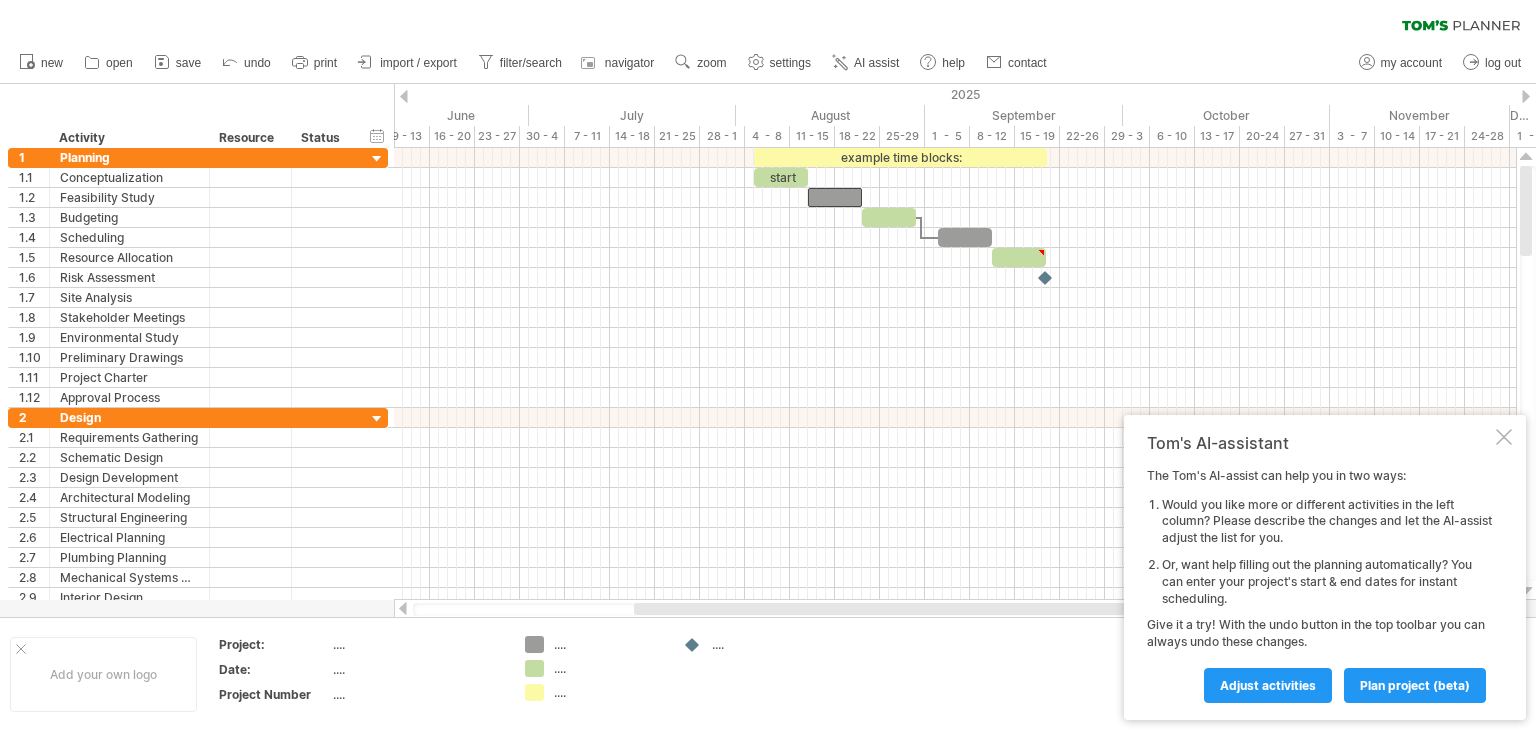 click at bounding box center (404, 96) 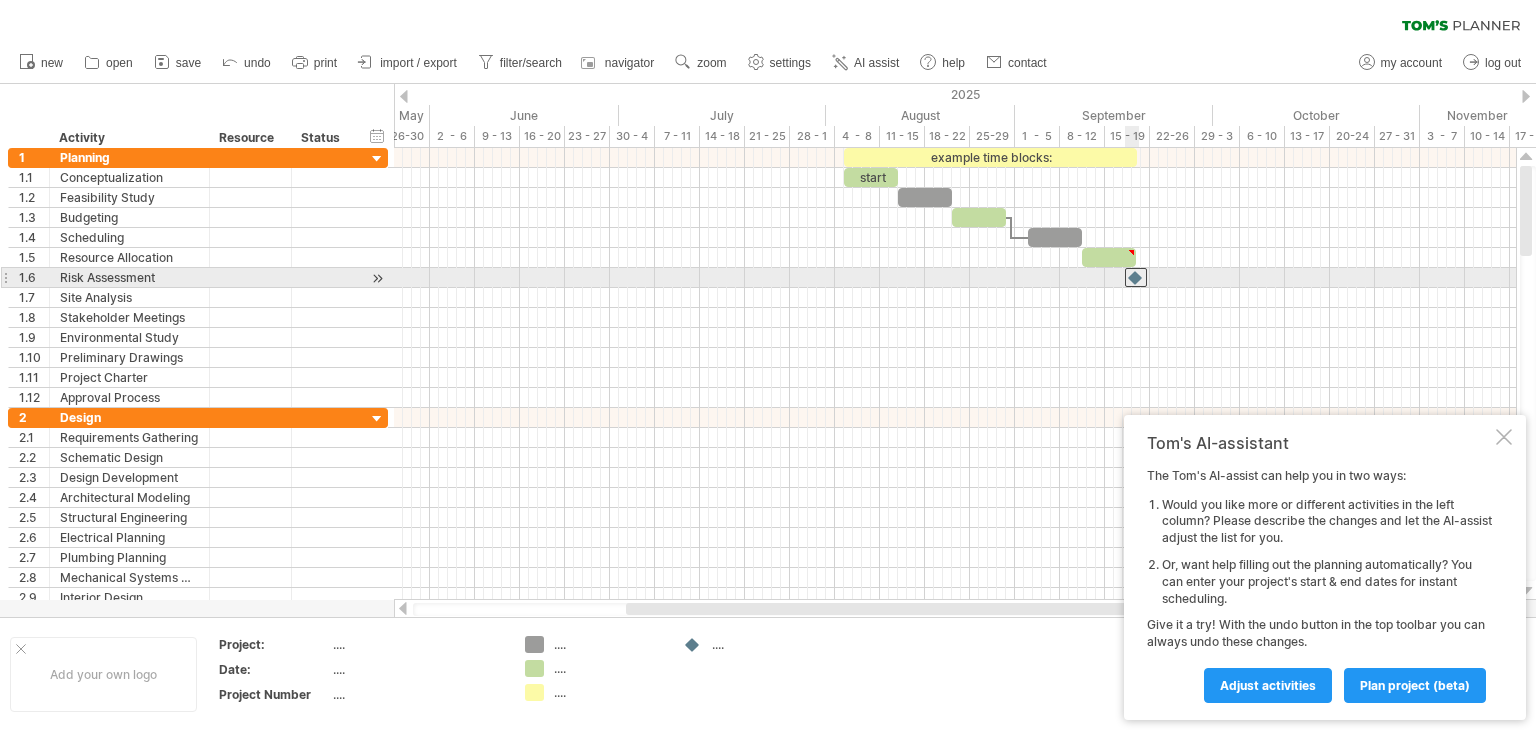 click at bounding box center [1136, 277] 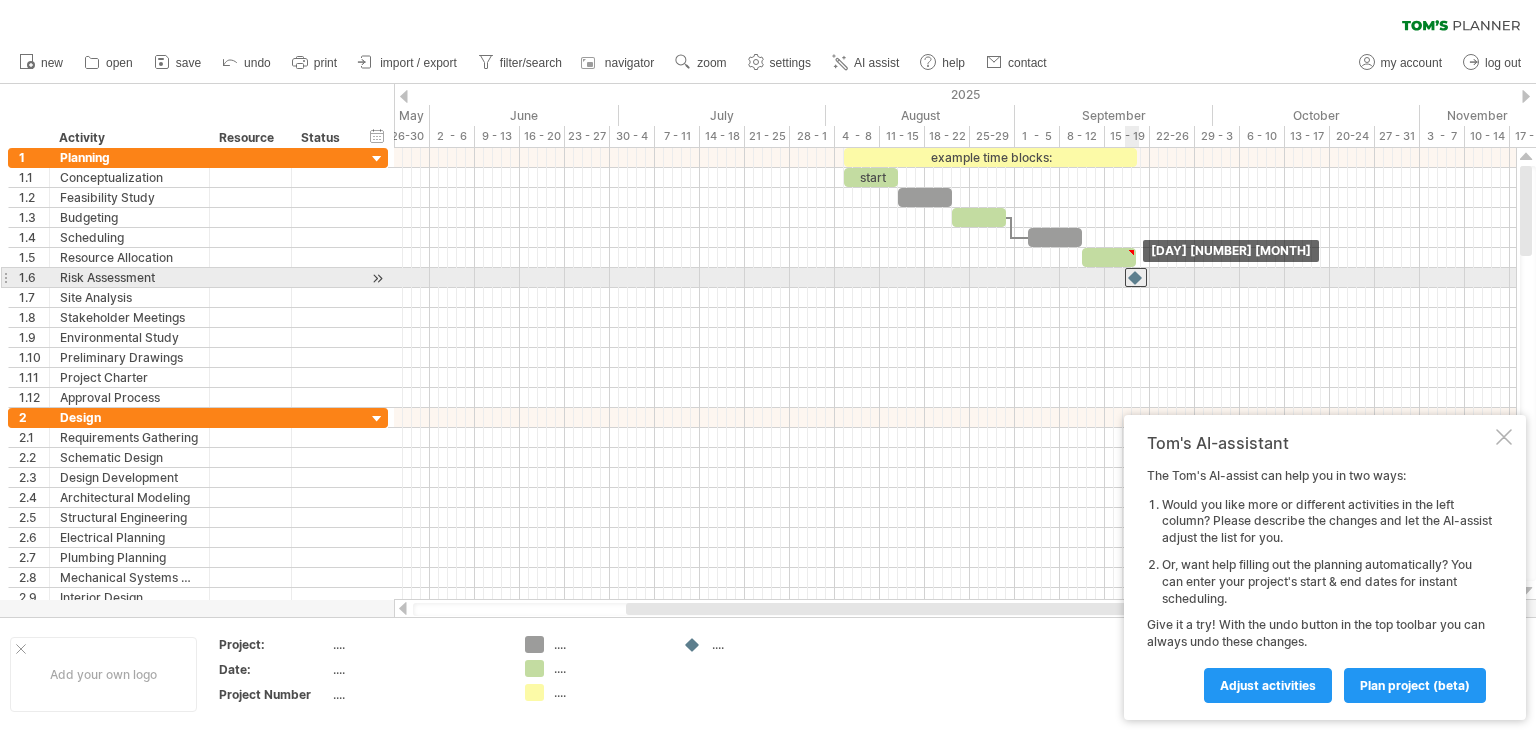click at bounding box center (1136, 277) 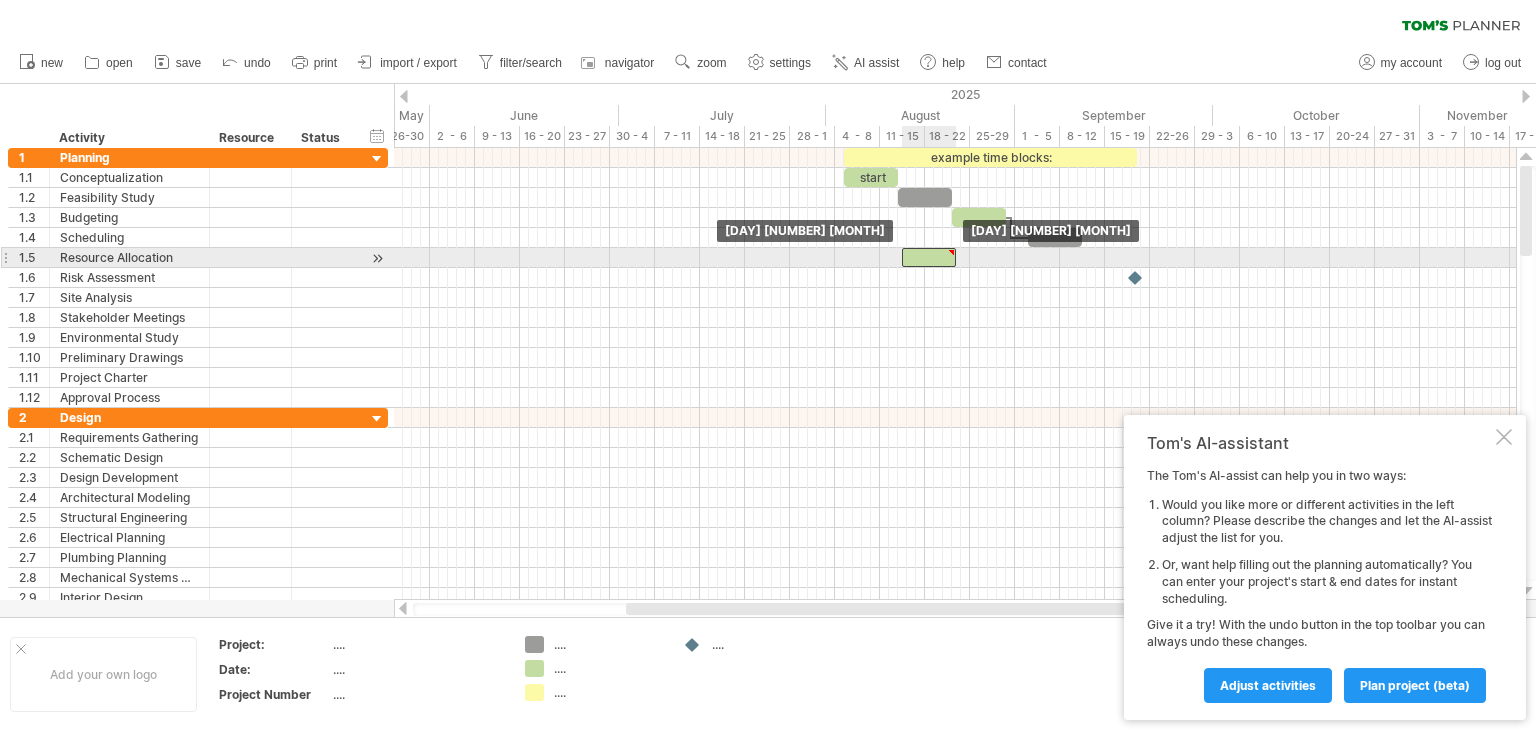 drag, startPoint x: 1098, startPoint y: 254, endPoint x: 916, endPoint y: 263, distance: 182.2224 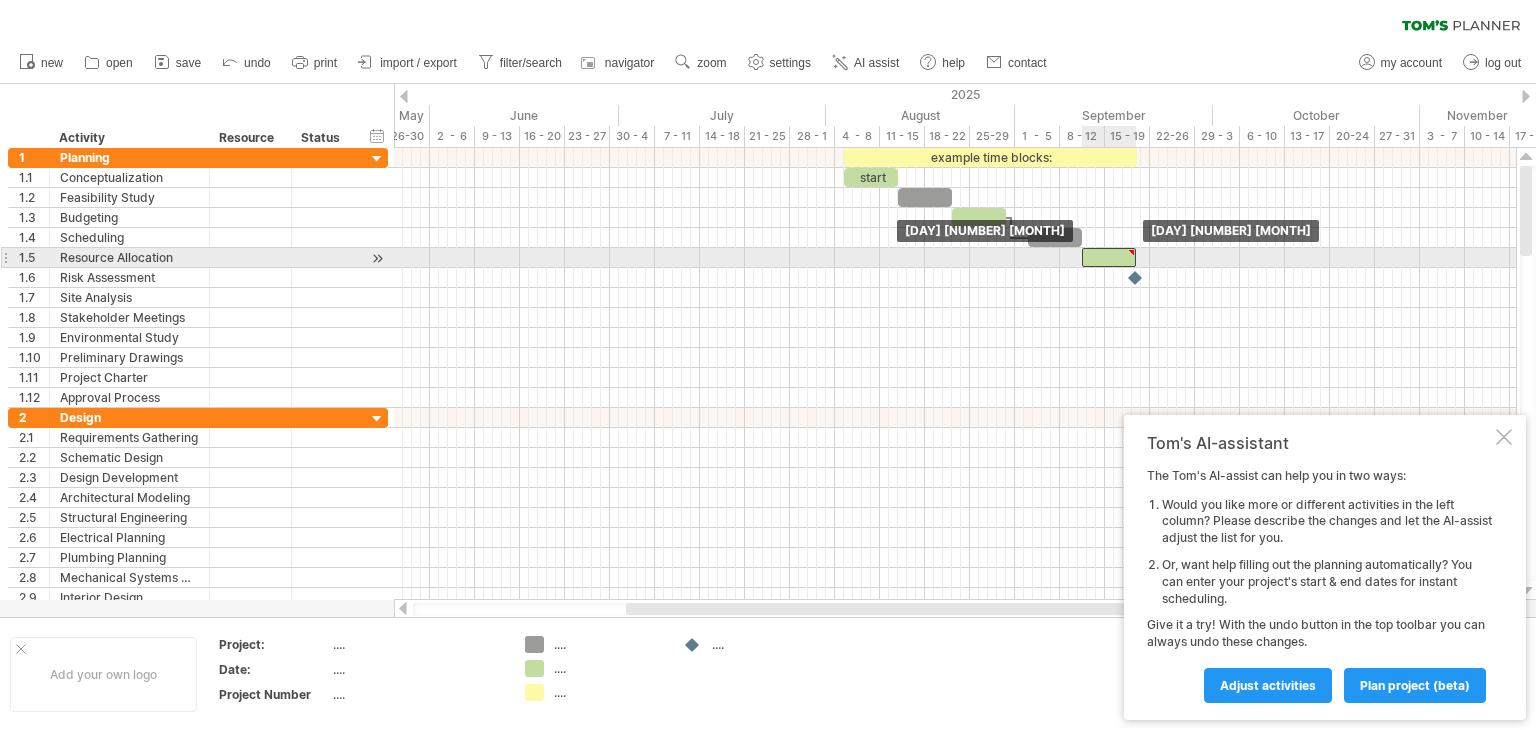 drag, startPoint x: 922, startPoint y: 254, endPoint x: 1103, endPoint y: 257, distance: 181.02486 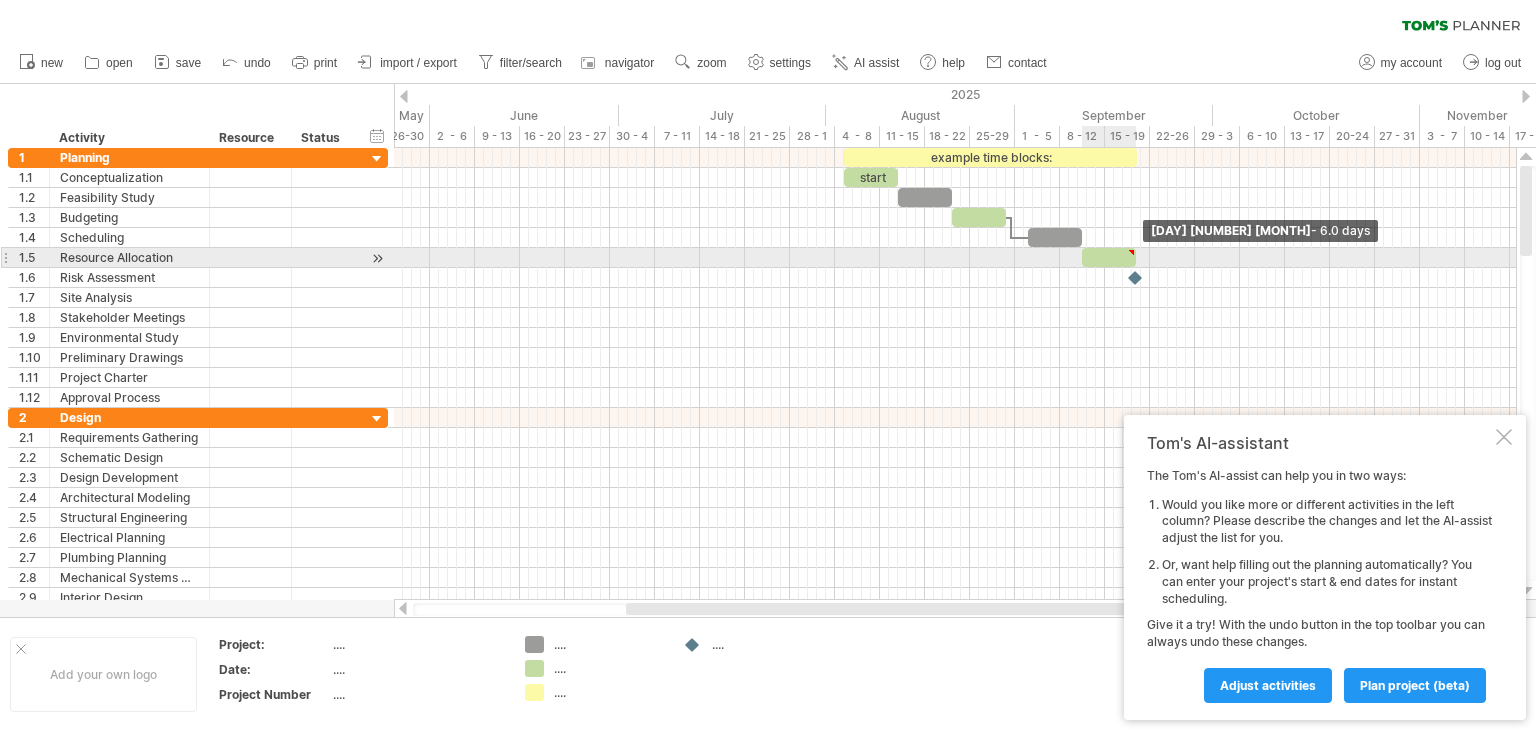 click at bounding box center (1136, 257) 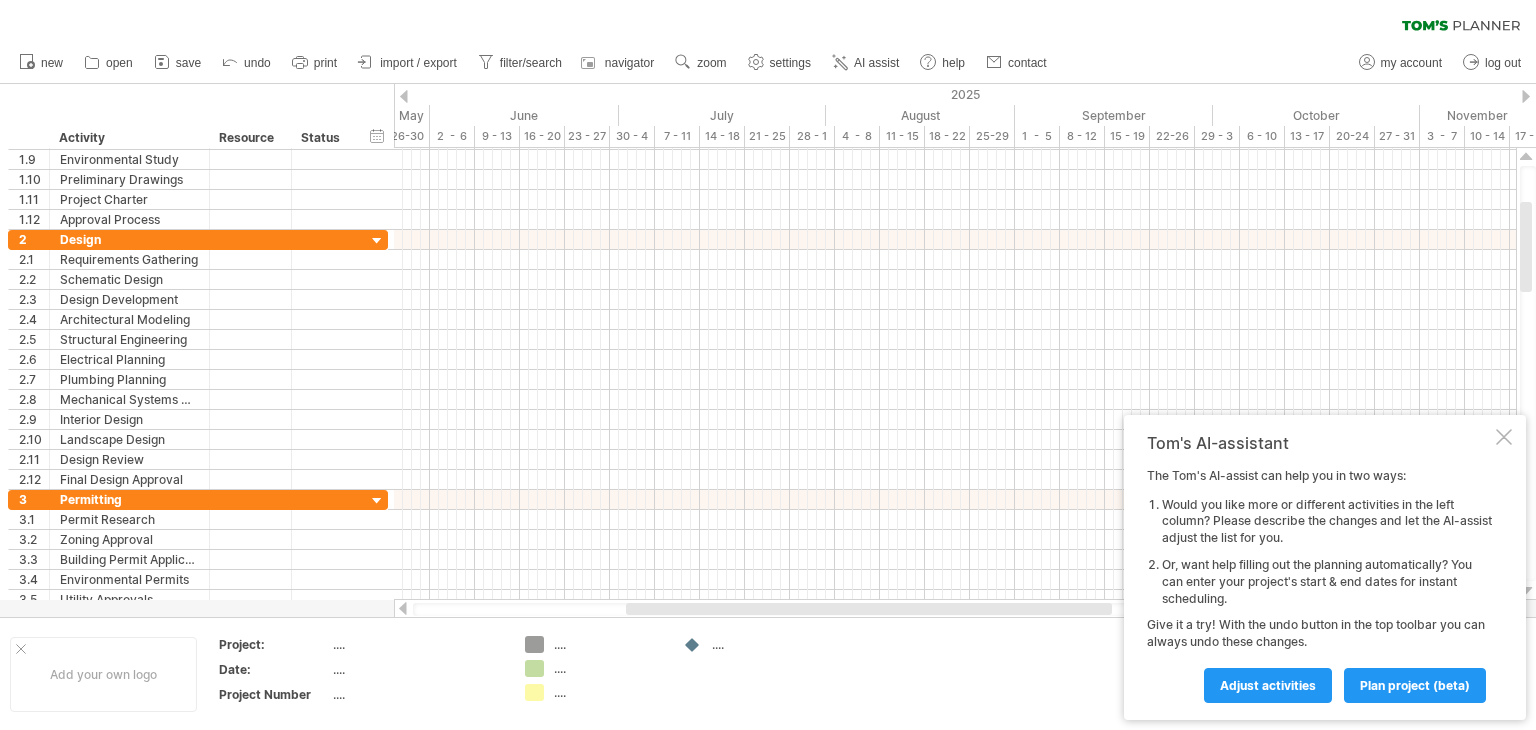click at bounding box center (404, 96) 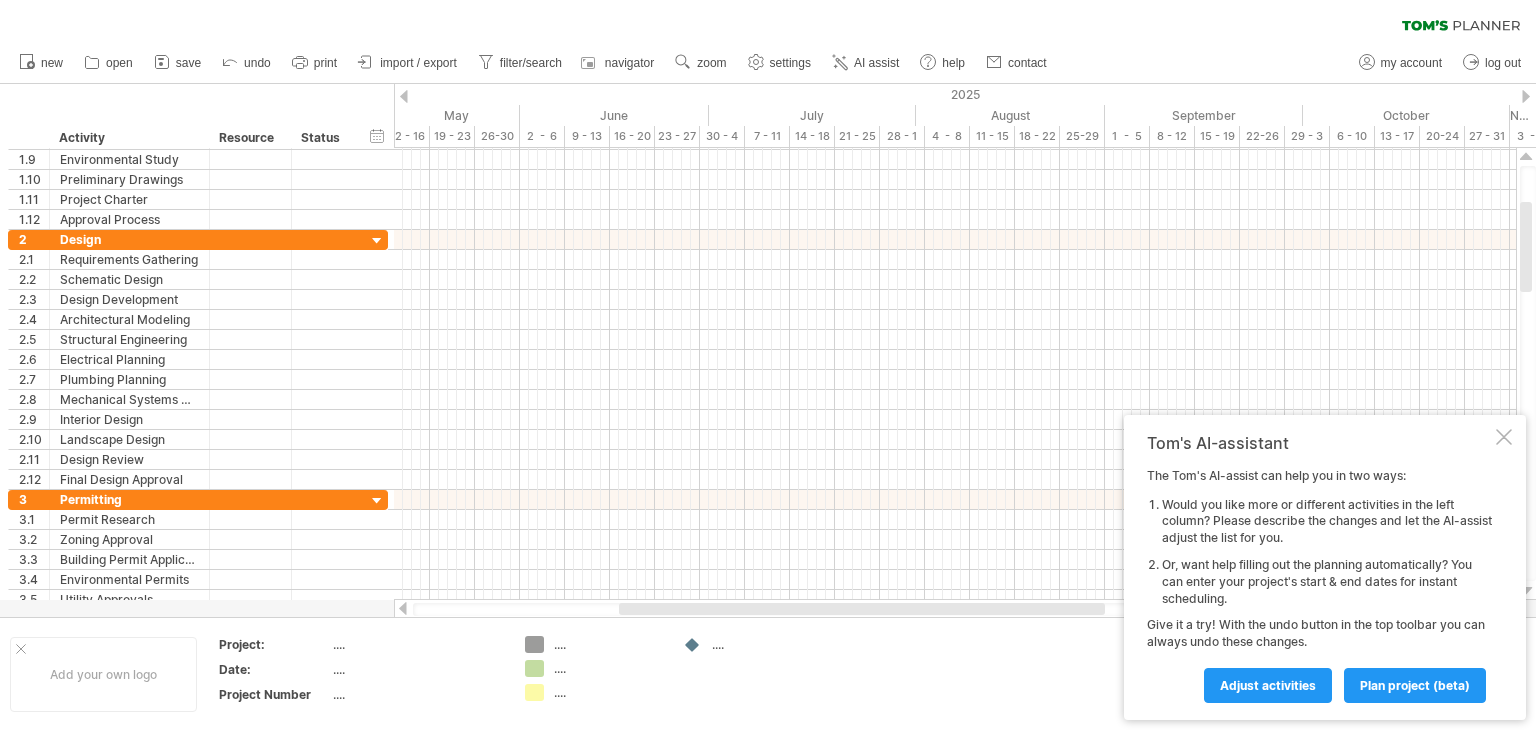 click at bounding box center (404, 96) 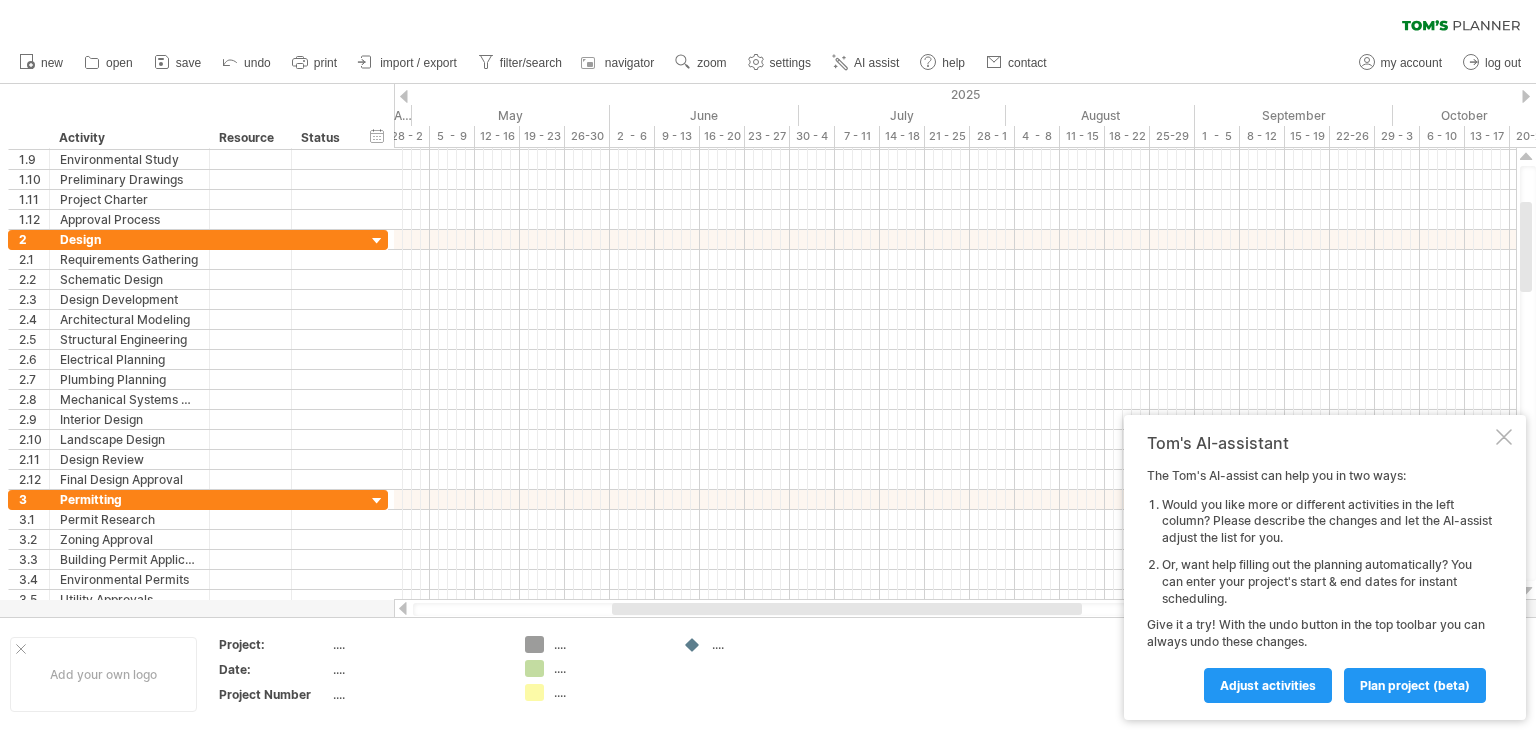click at bounding box center [404, 96] 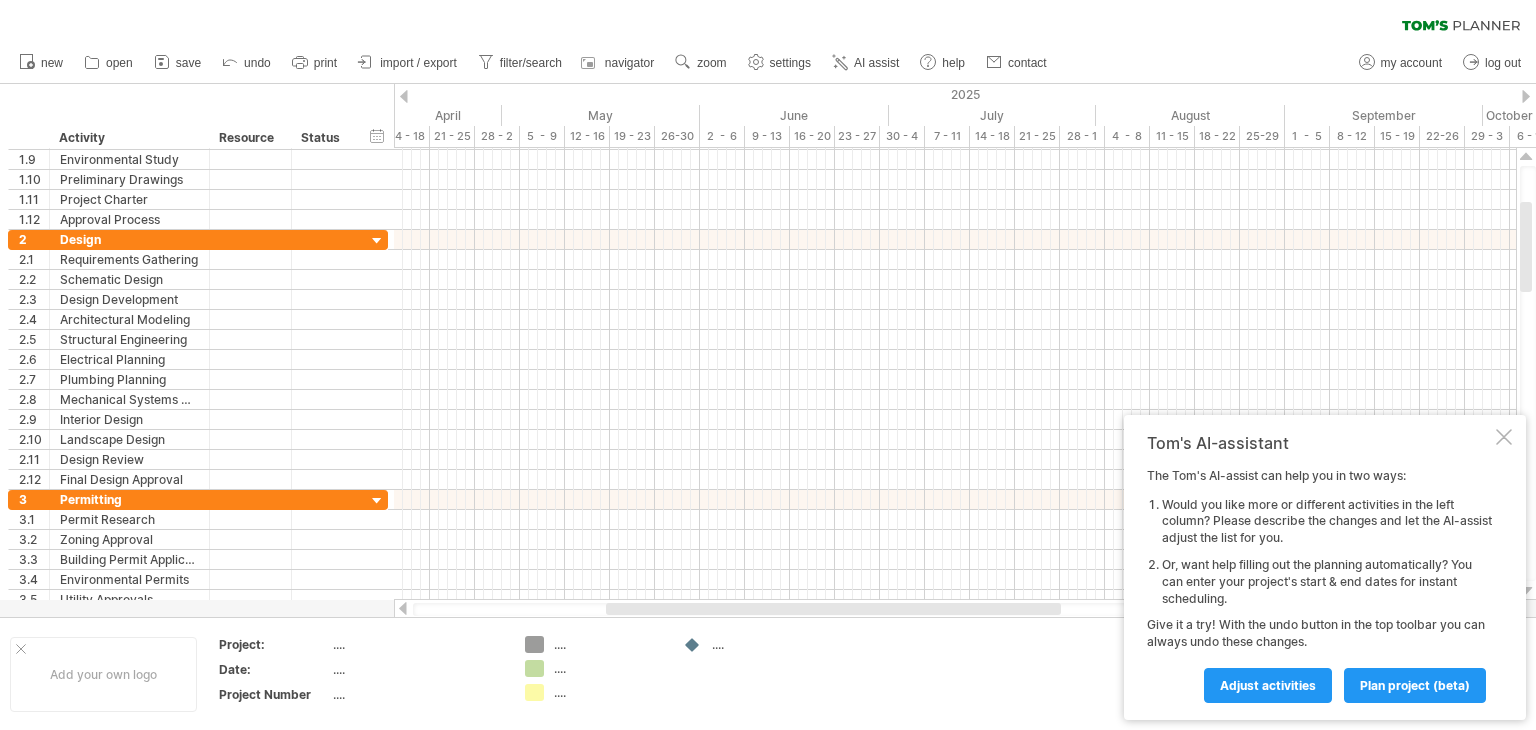 click at bounding box center (404, 96) 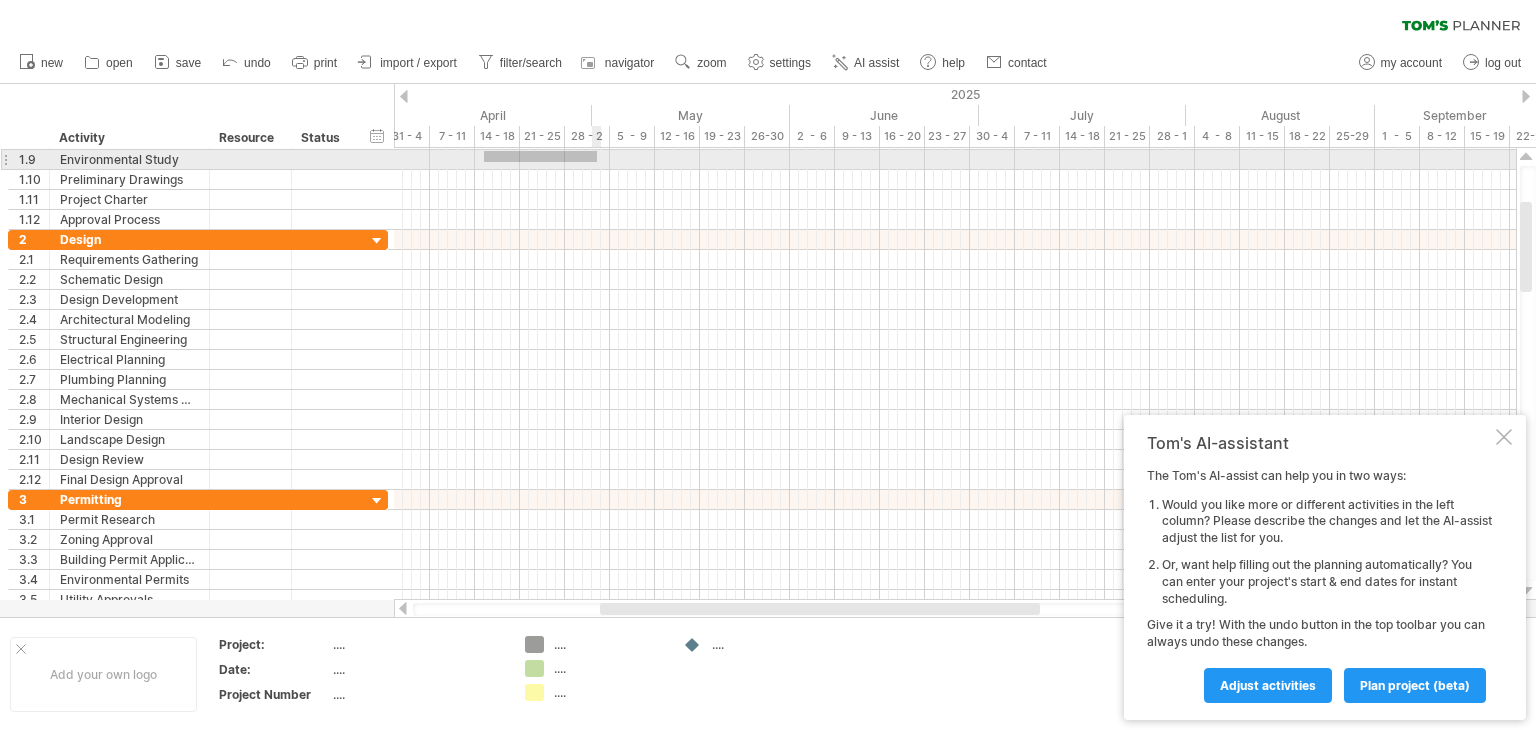 drag, startPoint x: 484, startPoint y: 162, endPoint x: 597, endPoint y: 151, distance: 113.534134 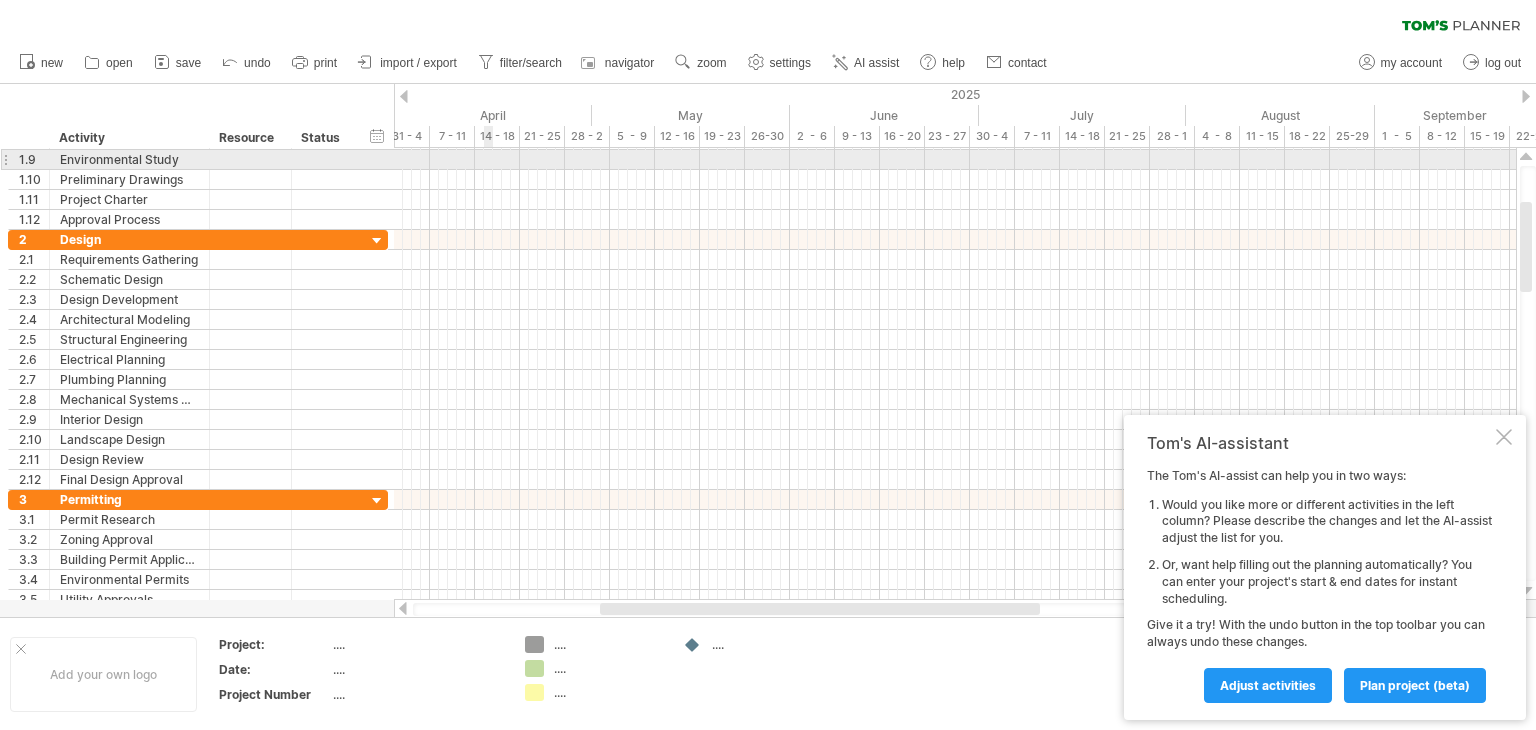 click at bounding box center (955, 160) 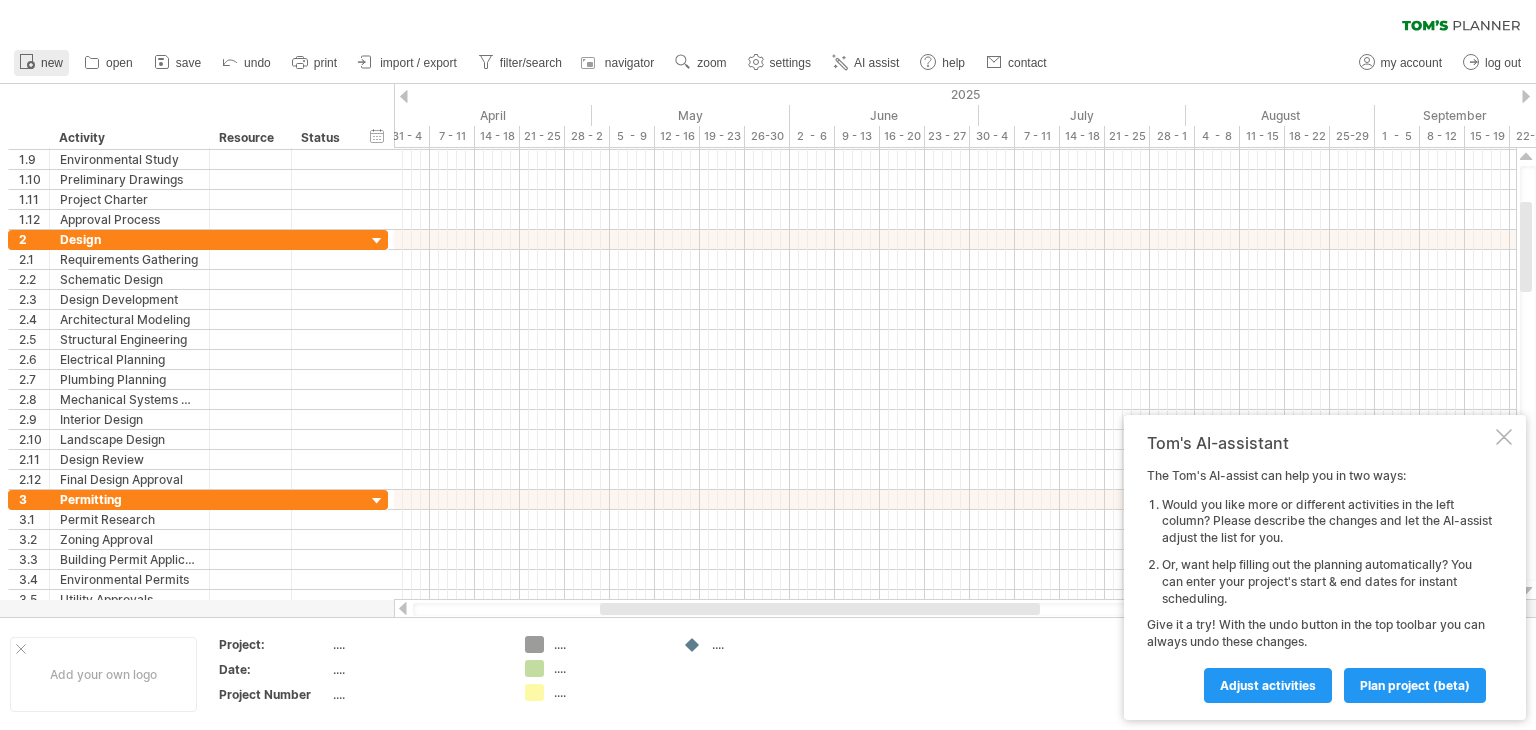 click 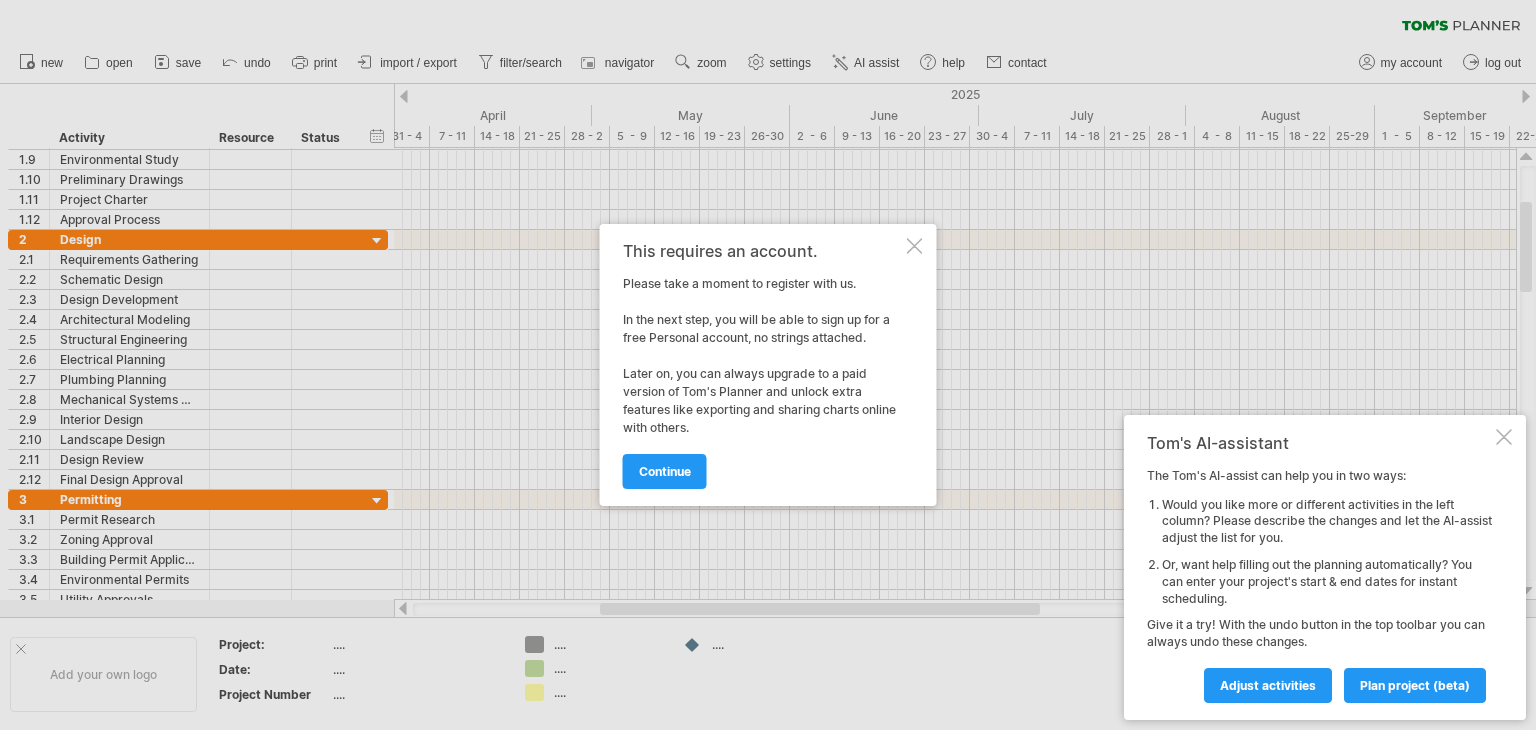 click at bounding box center [915, 246] 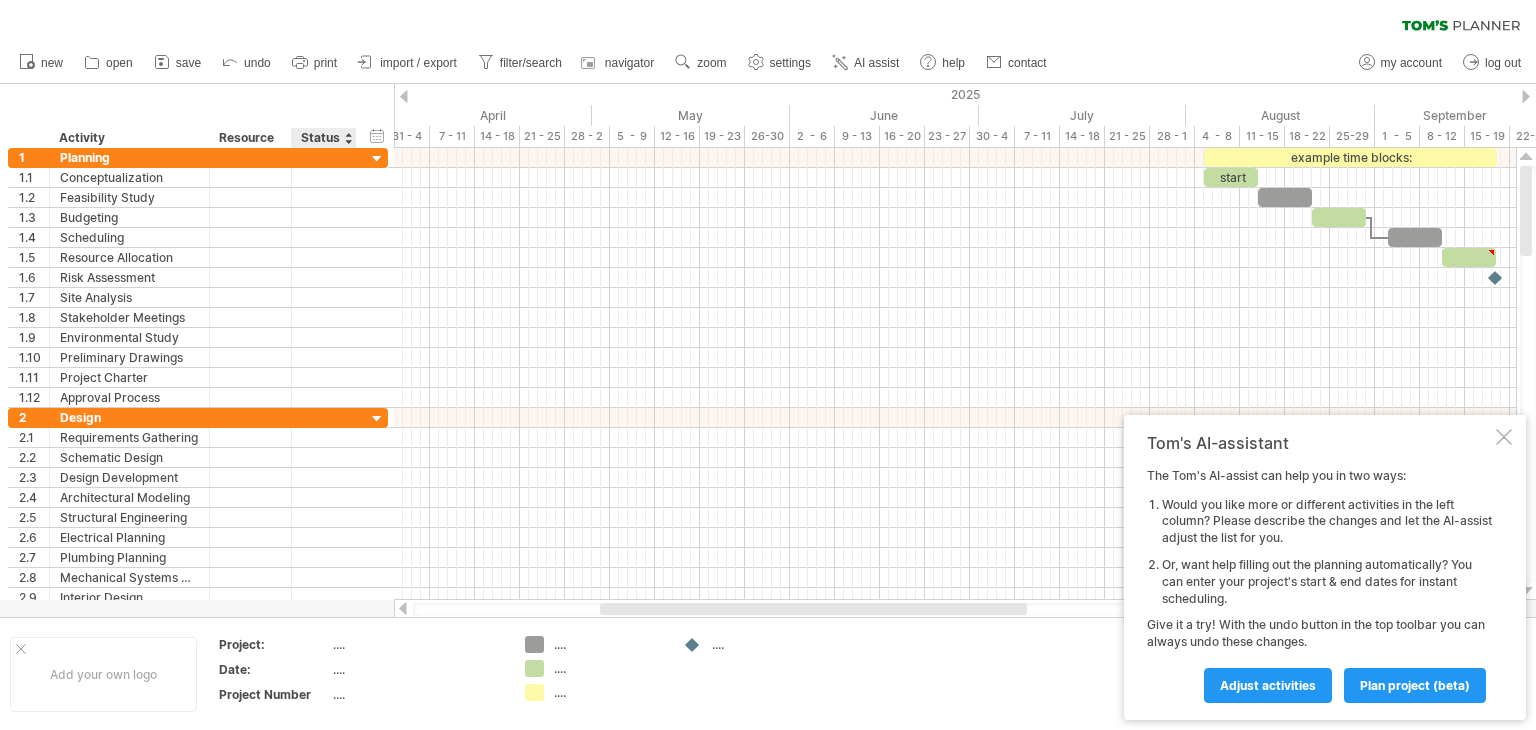 click on "Status" at bounding box center [323, 138] 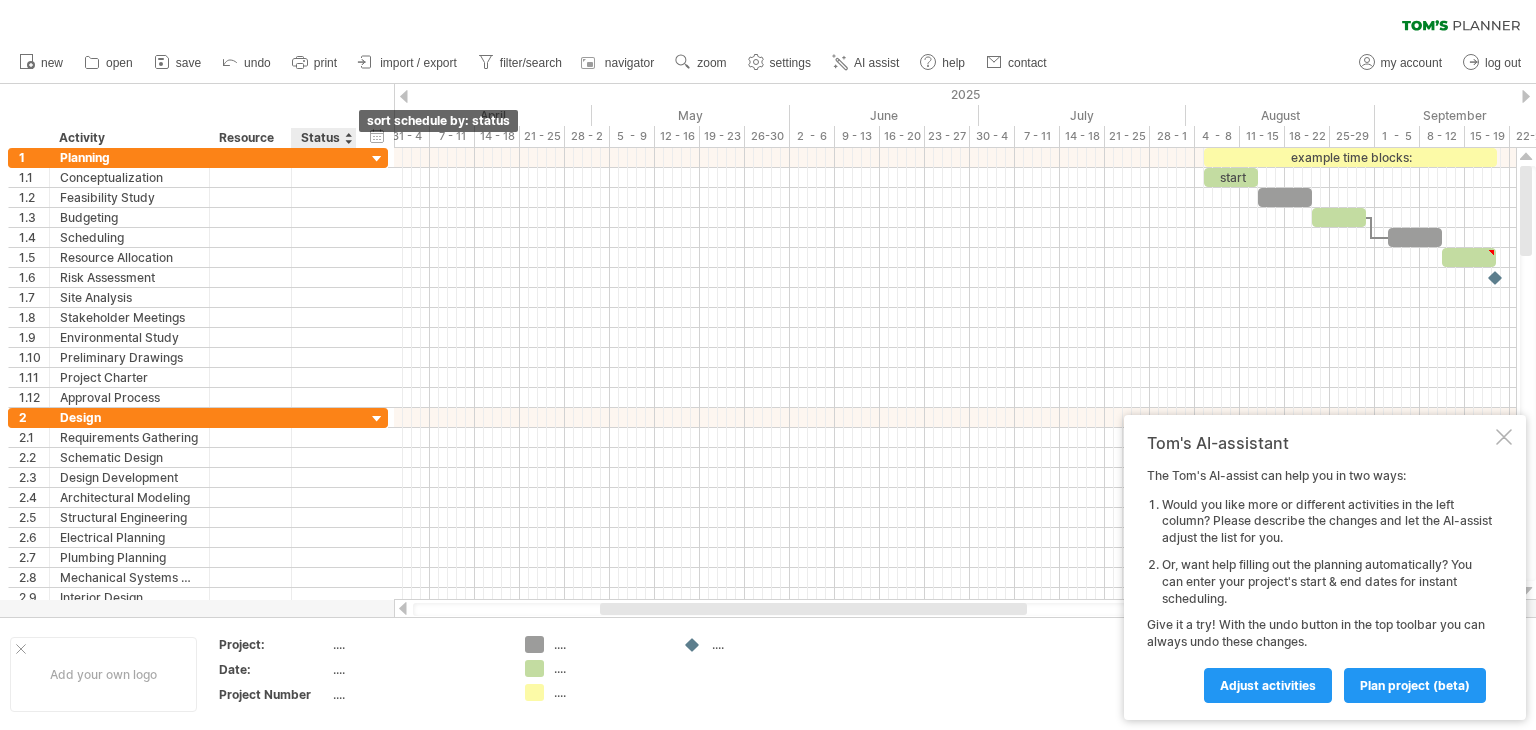click at bounding box center [348, 138] 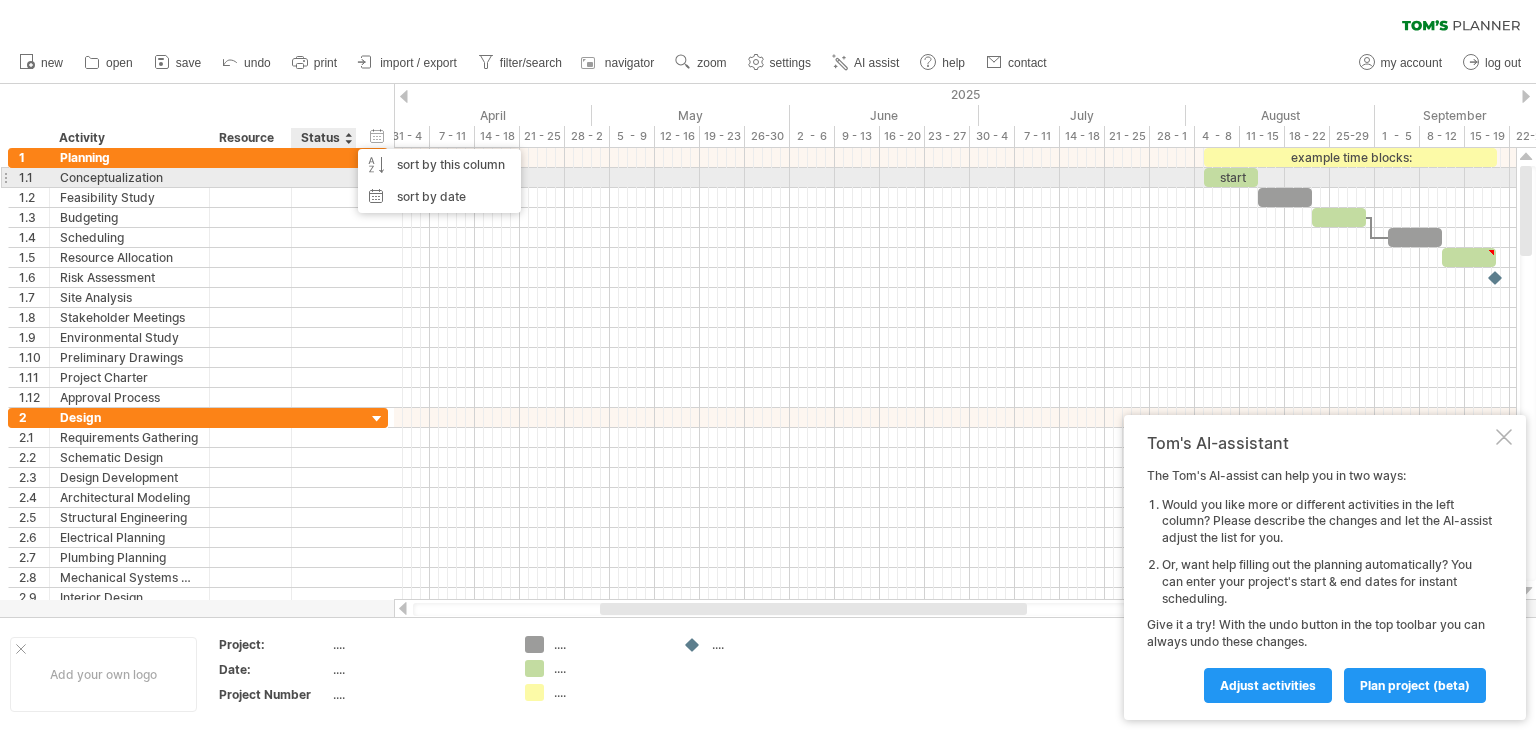 click at bounding box center (324, 177) 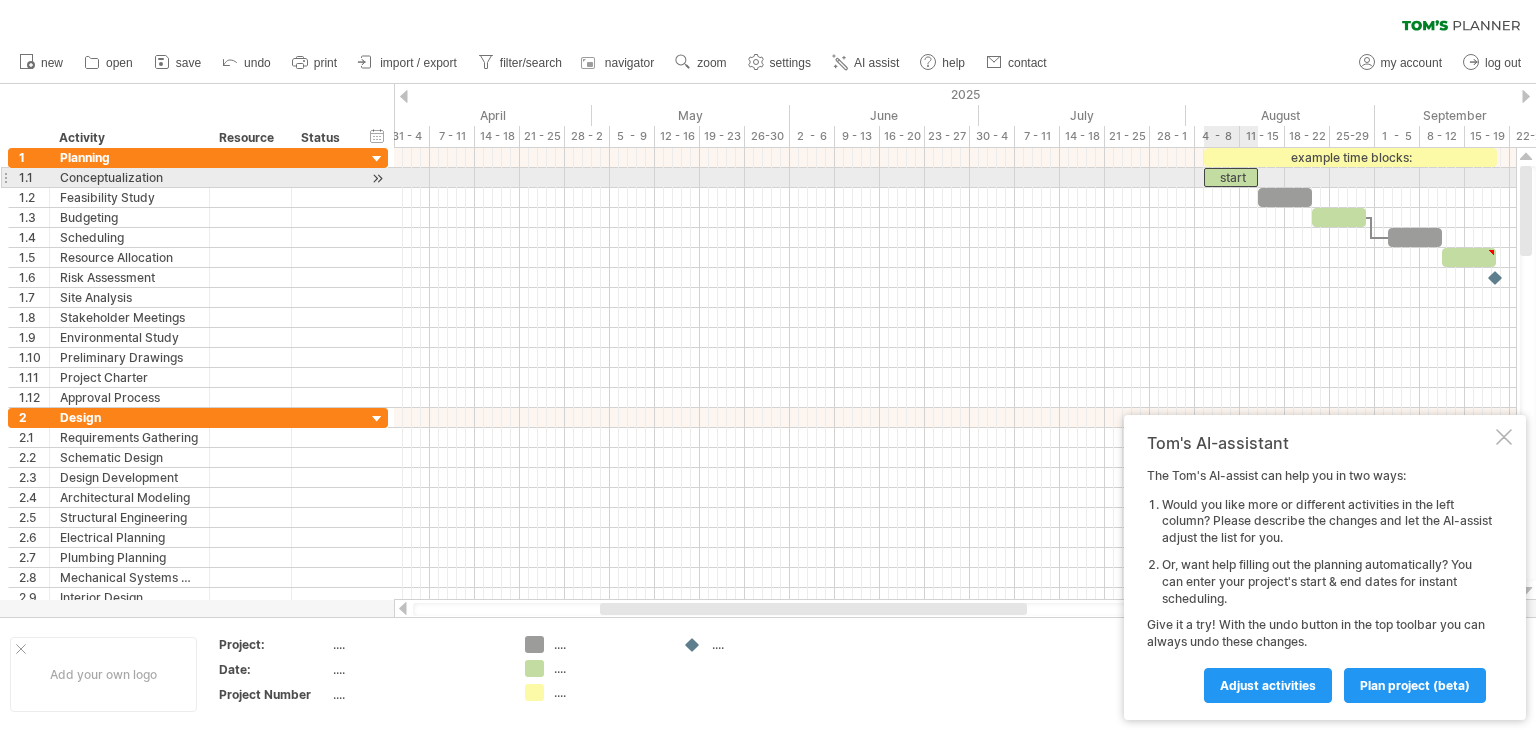 click on "start" at bounding box center [1231, 177] 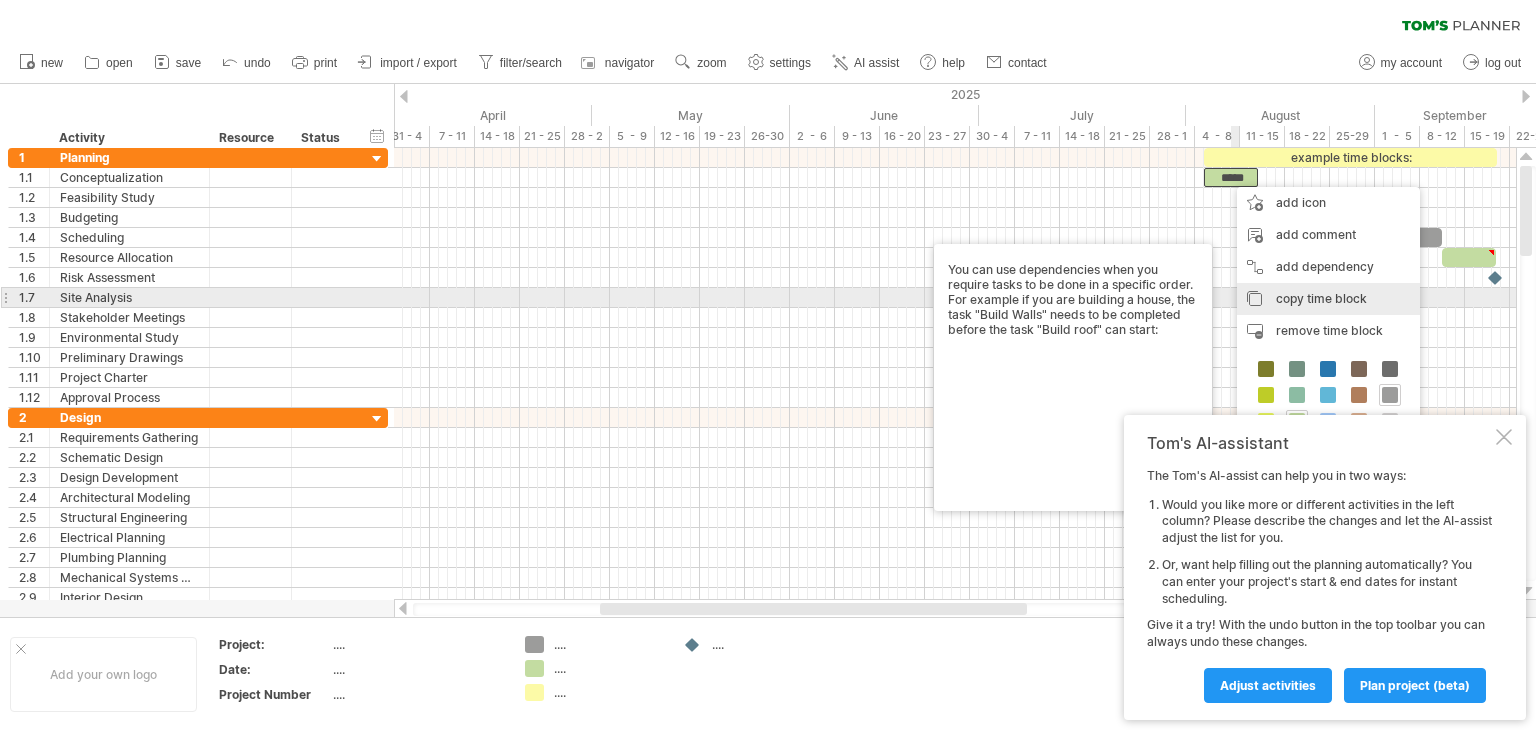 click on "copy time block" at bounding box center (1321, 298) 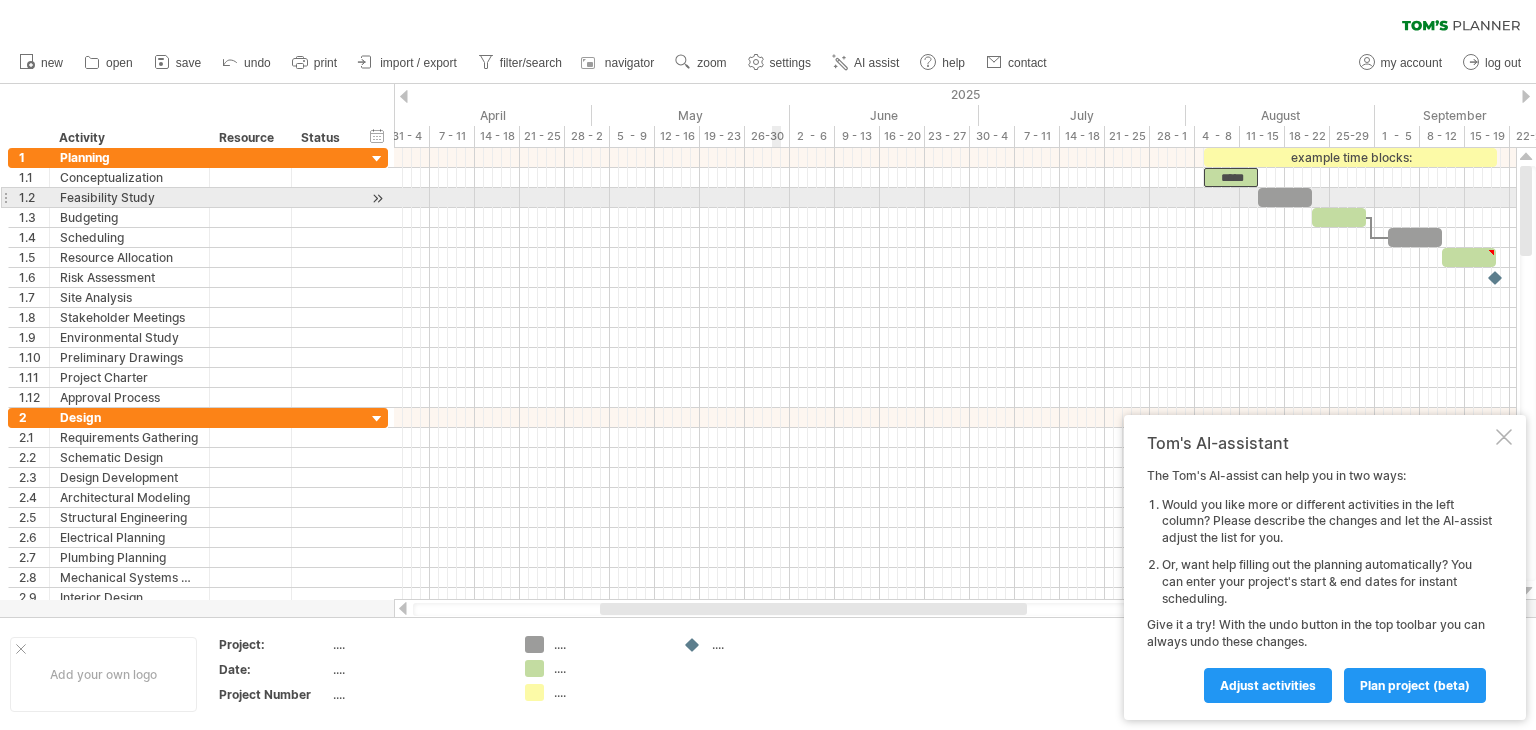 click at bounding box center [955, 198] 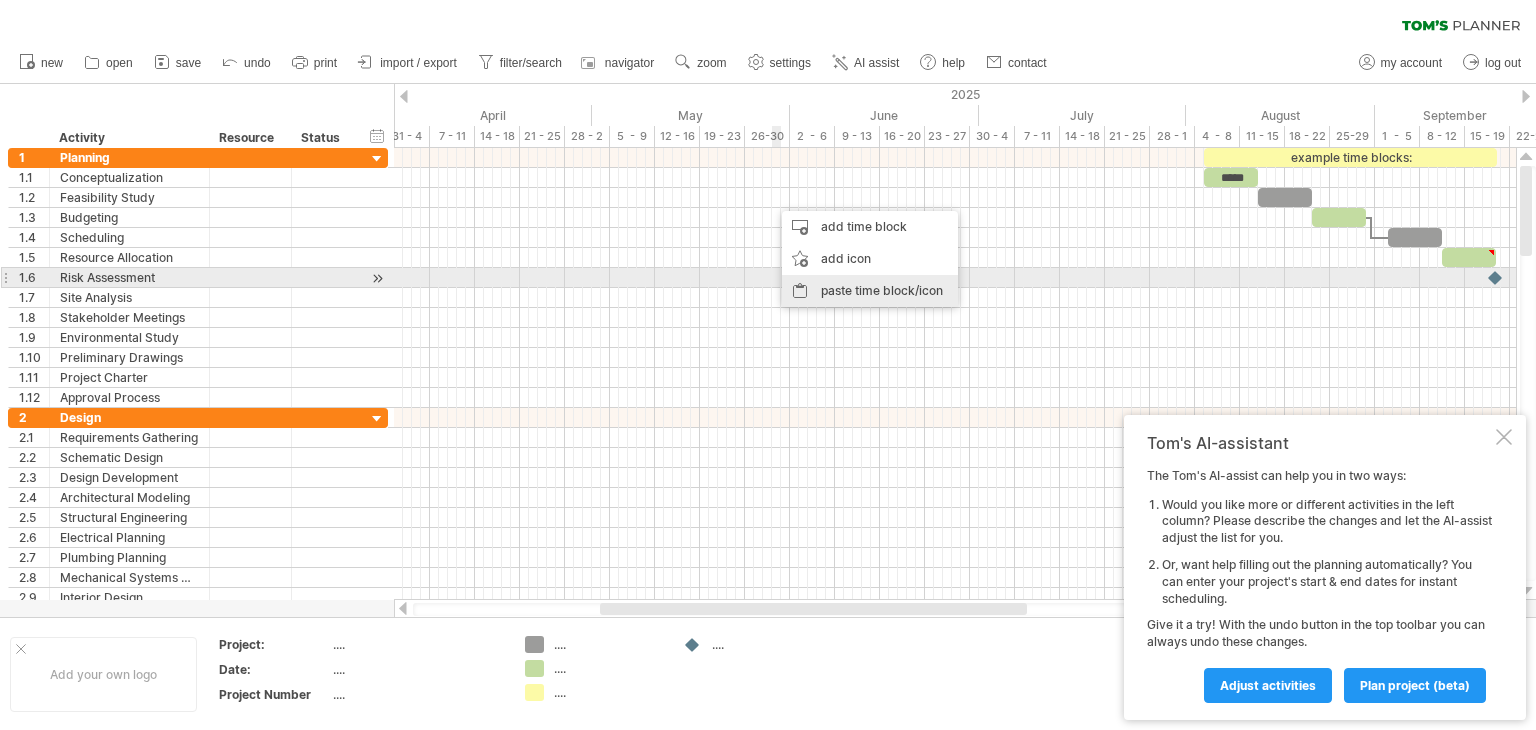 click on "paste time block/icon" at bounding box center (870, 291) 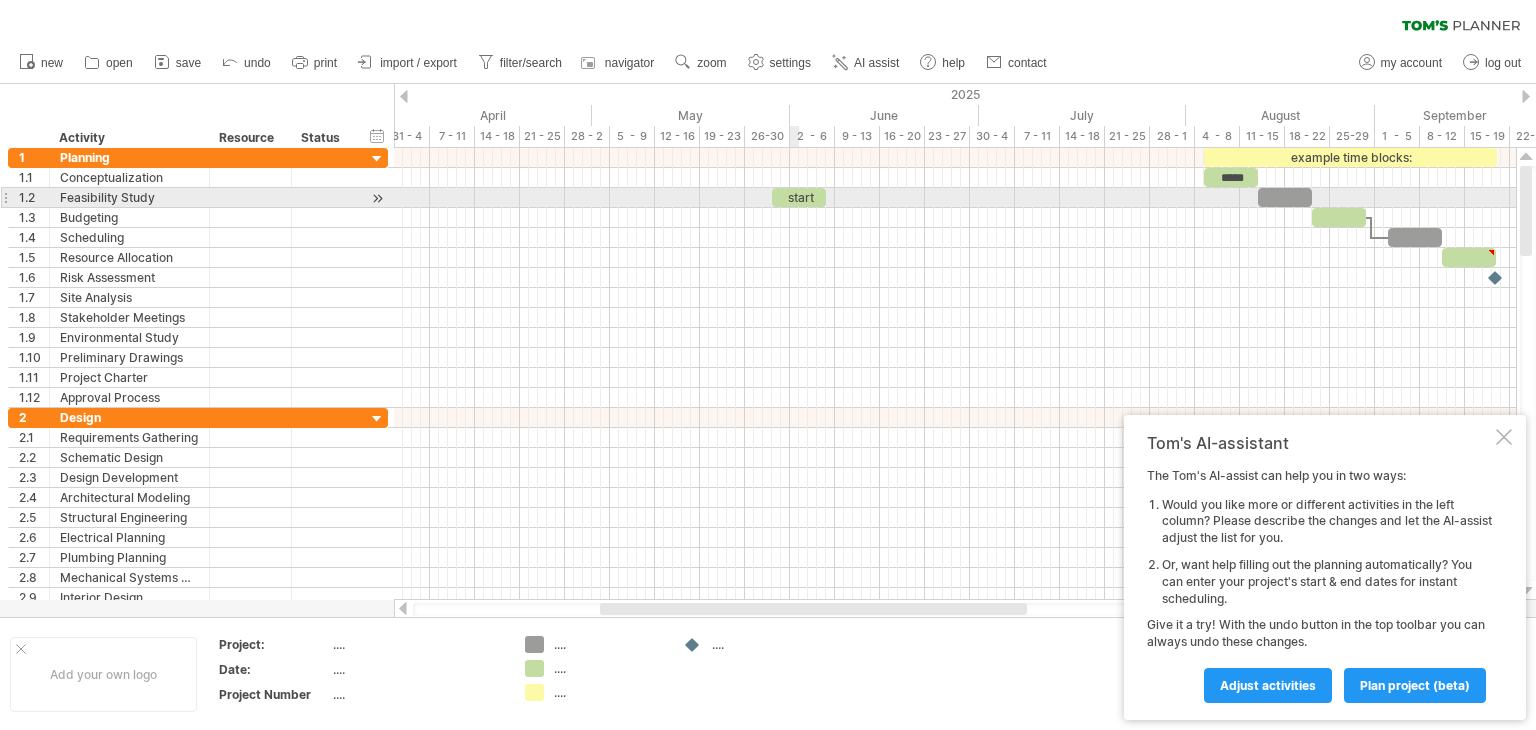 click on "start" at bounding box center [799, 197] 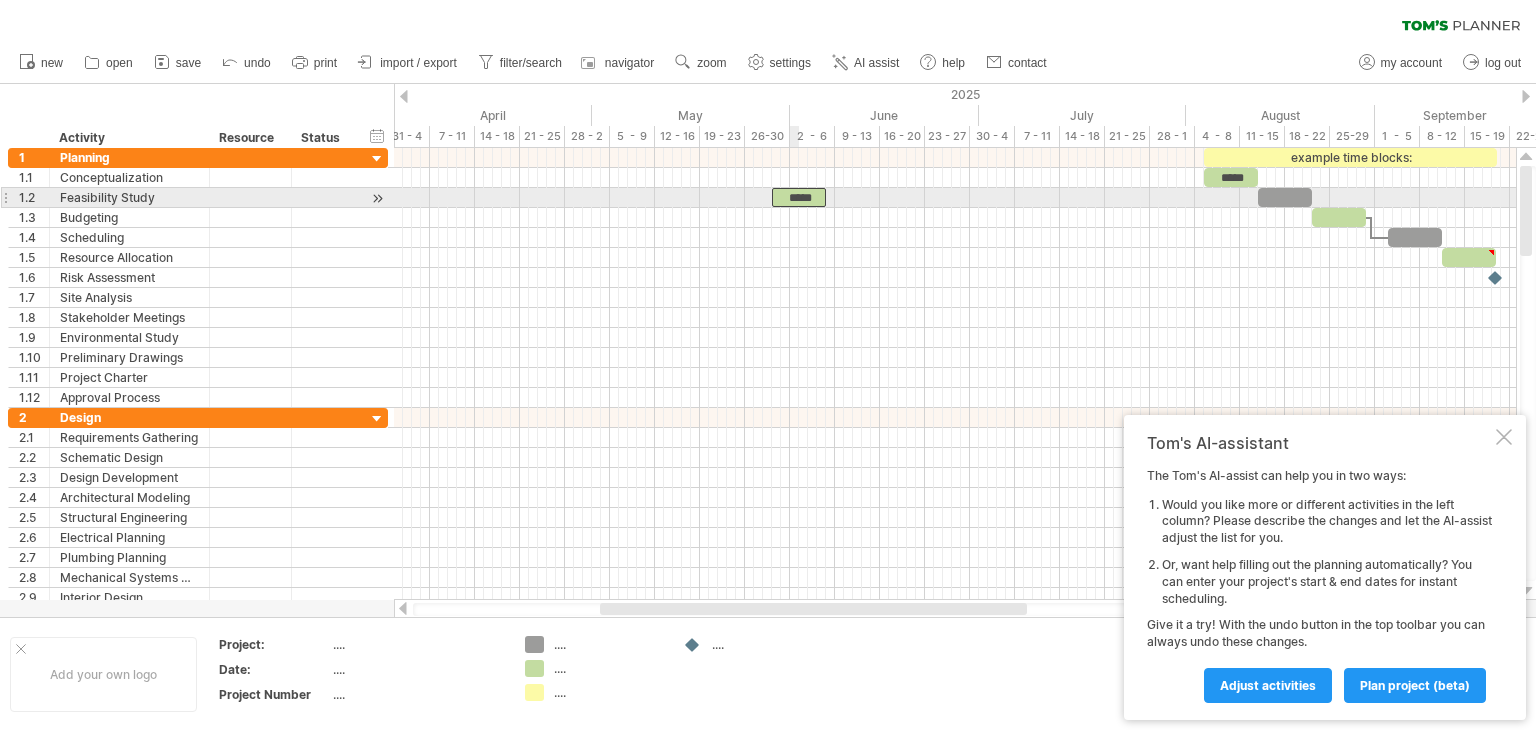 type 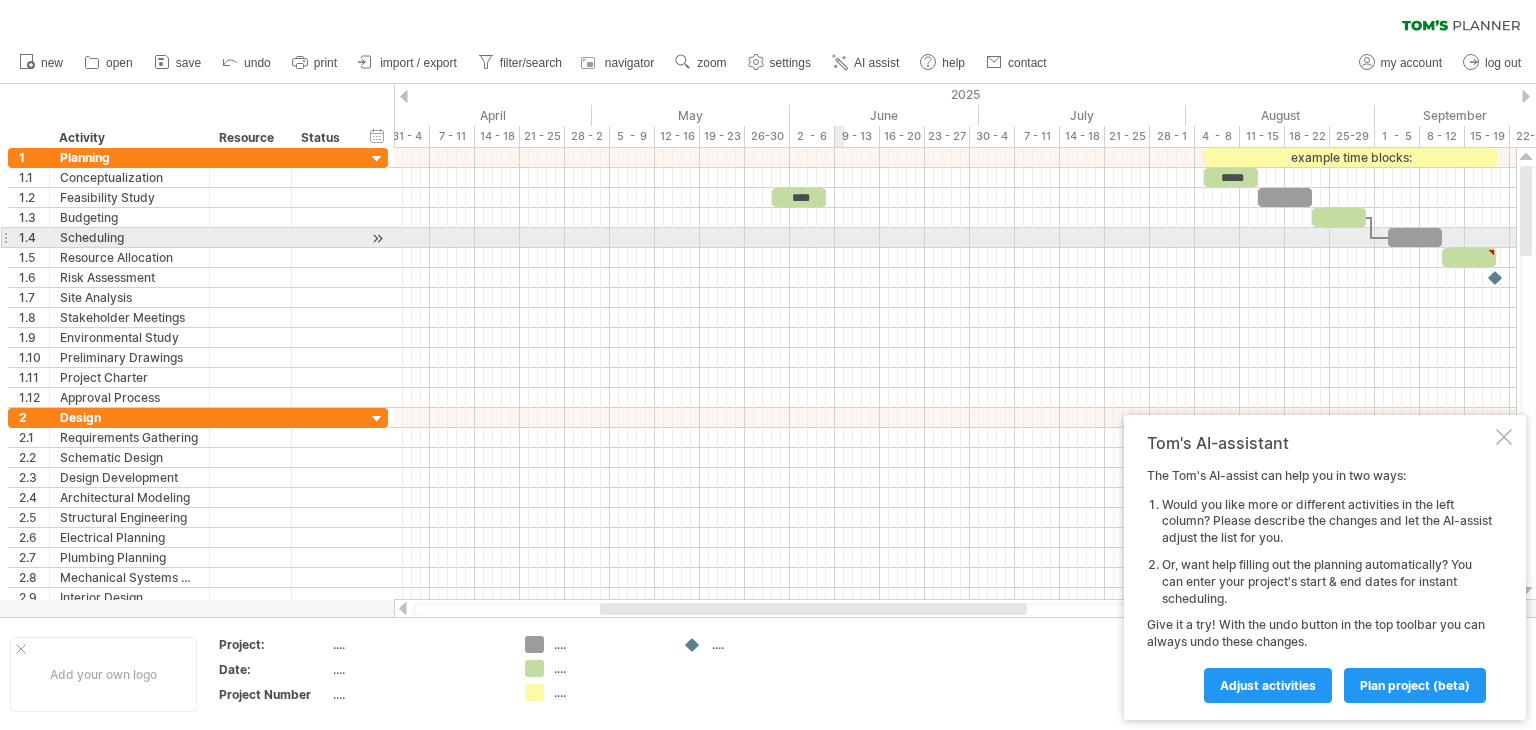 click at bounding box center [955, 238] 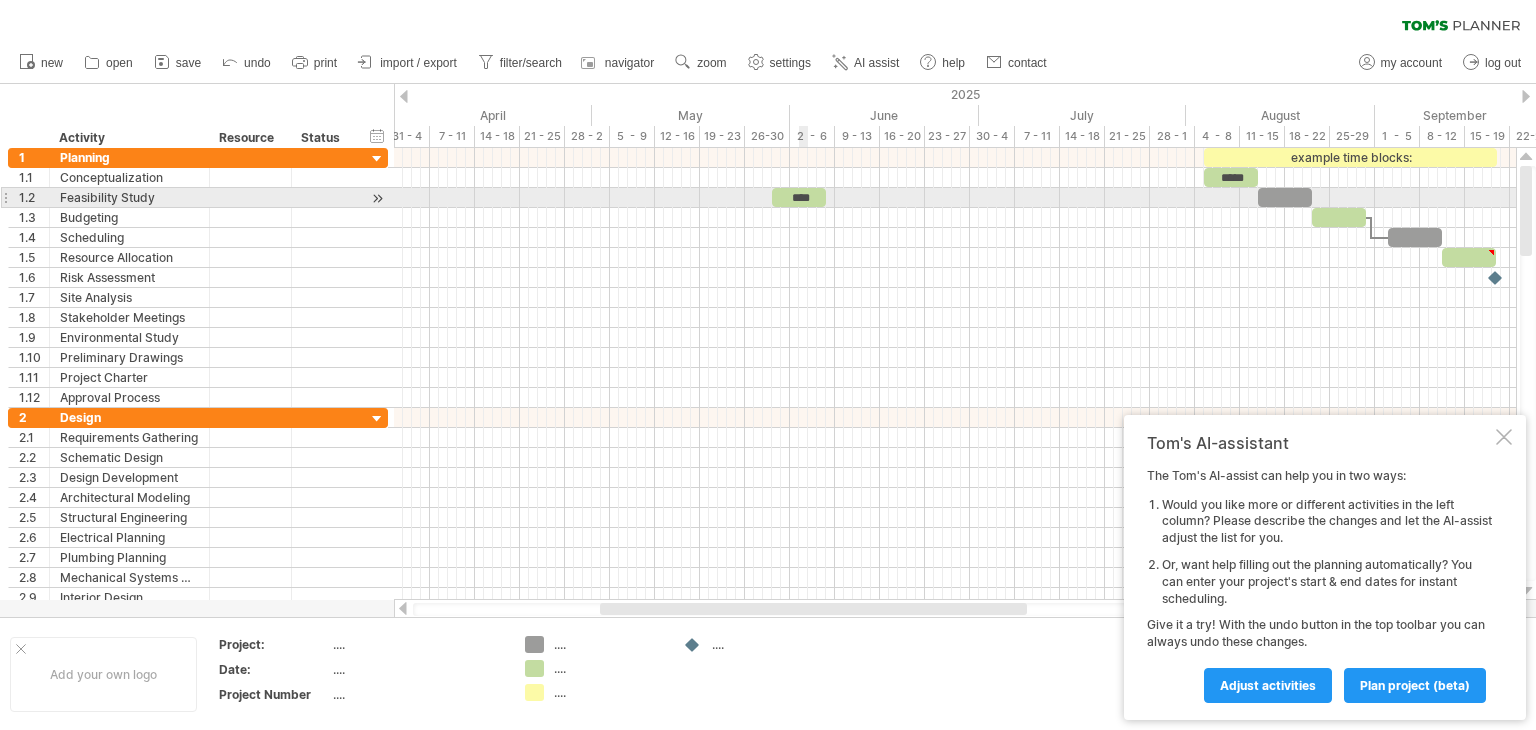 click on "****" at bounding box center [799, 197] 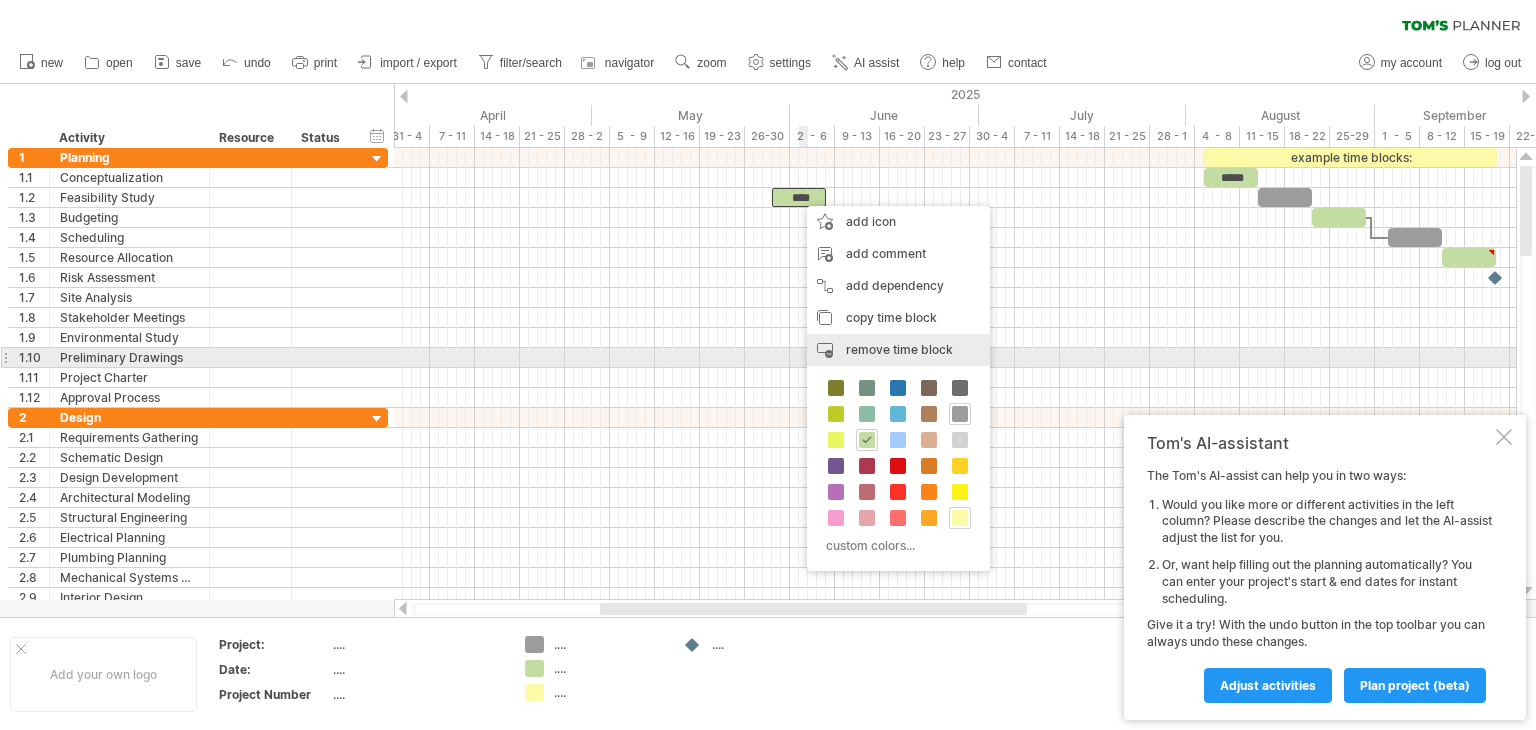 click on "remove time block" at bounding box center [899, 349] 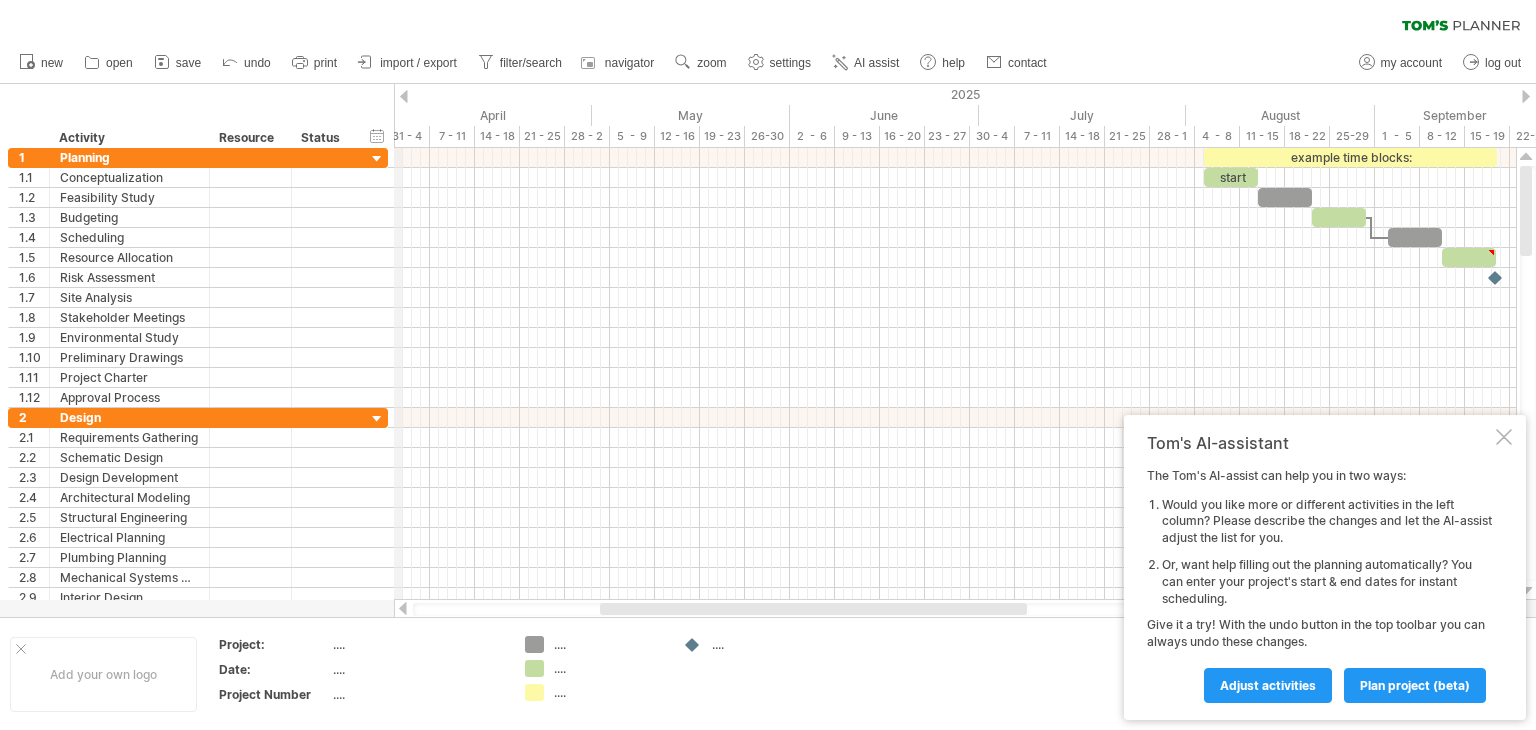 click on "Trying to reach plan.tomsplanner.com
Connected again...
0%
clear filter
new 1" at bounding box center [768, 365] 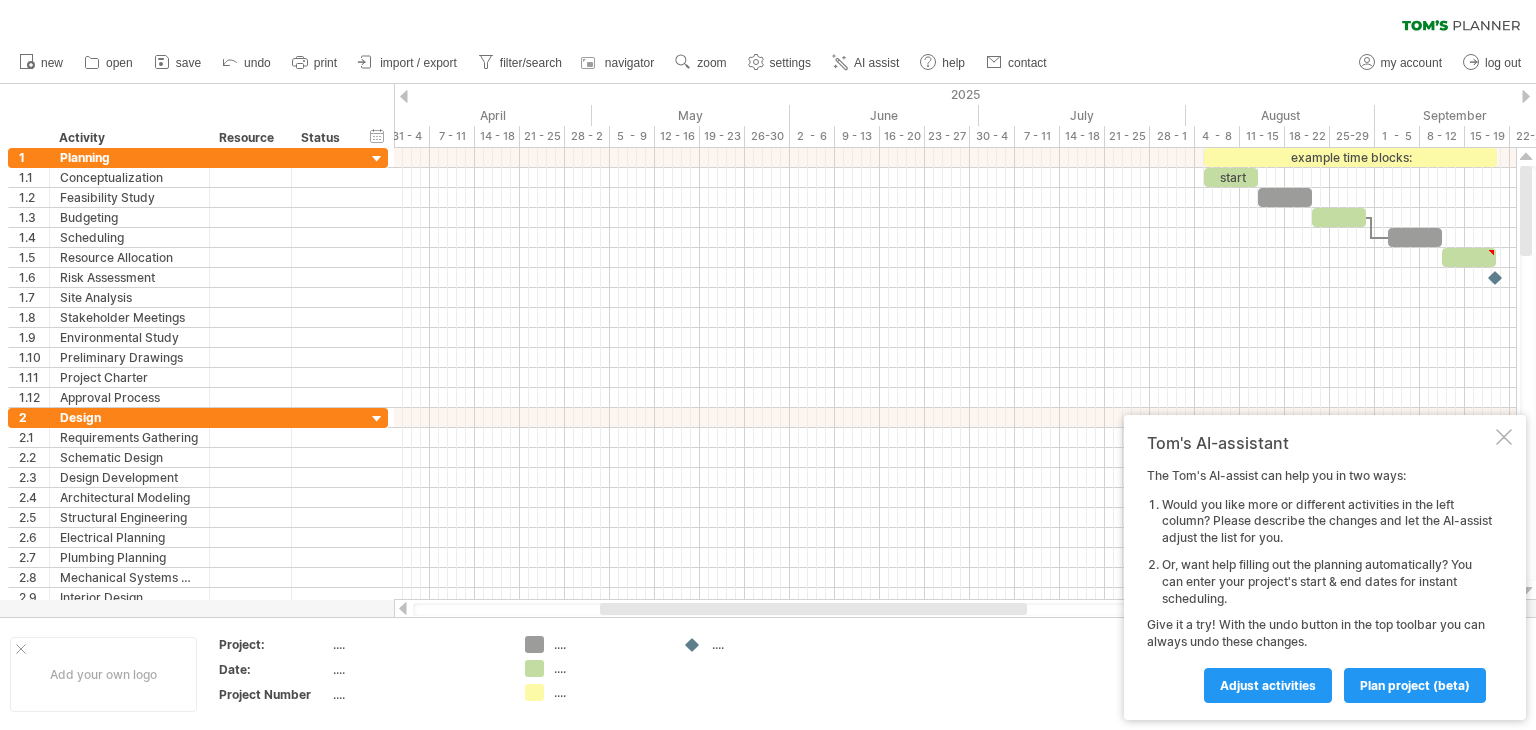 click at bounding box center (404, 96) 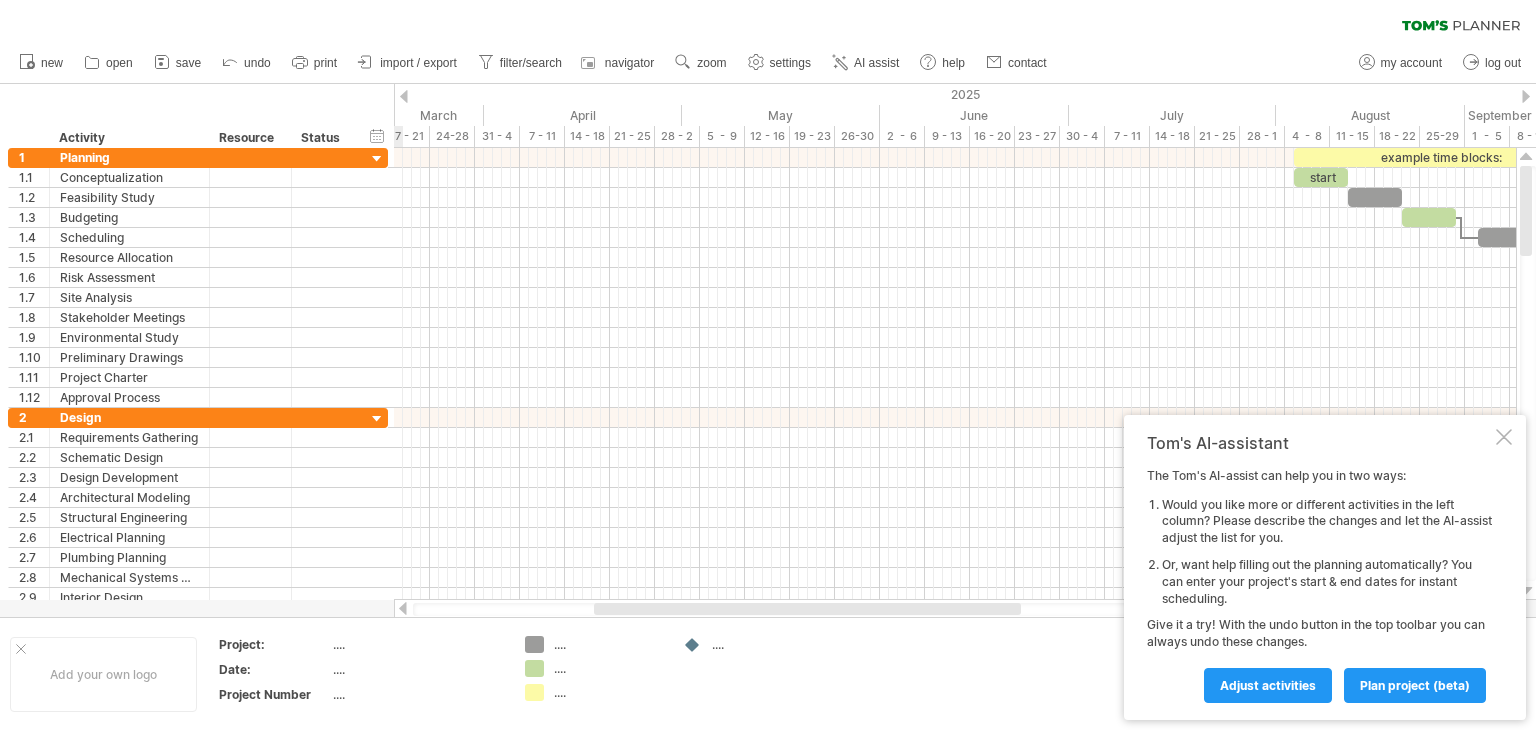 click at bounding box center (404, 96) 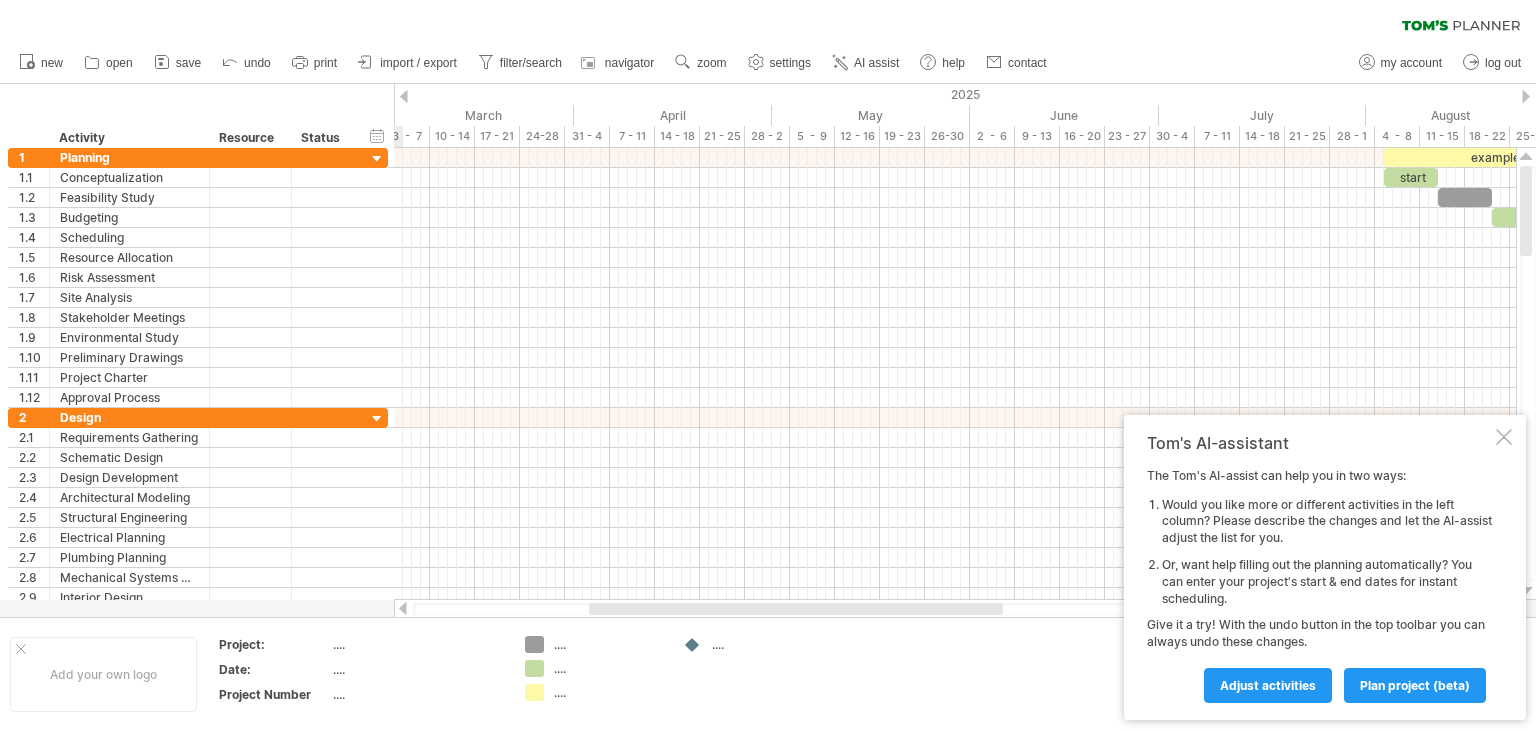click at bounding box center (404, 96) 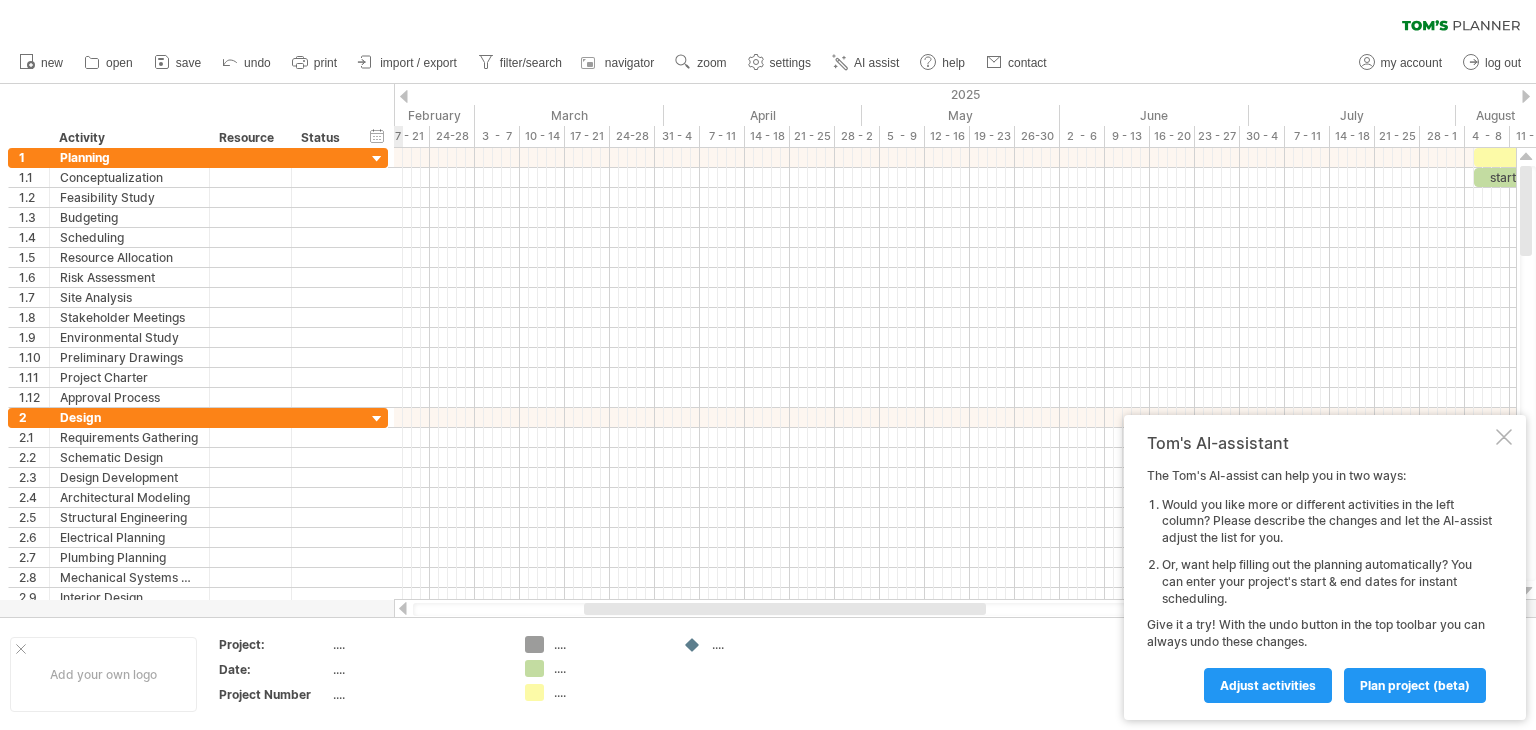 click at bounding box center [404, 96] 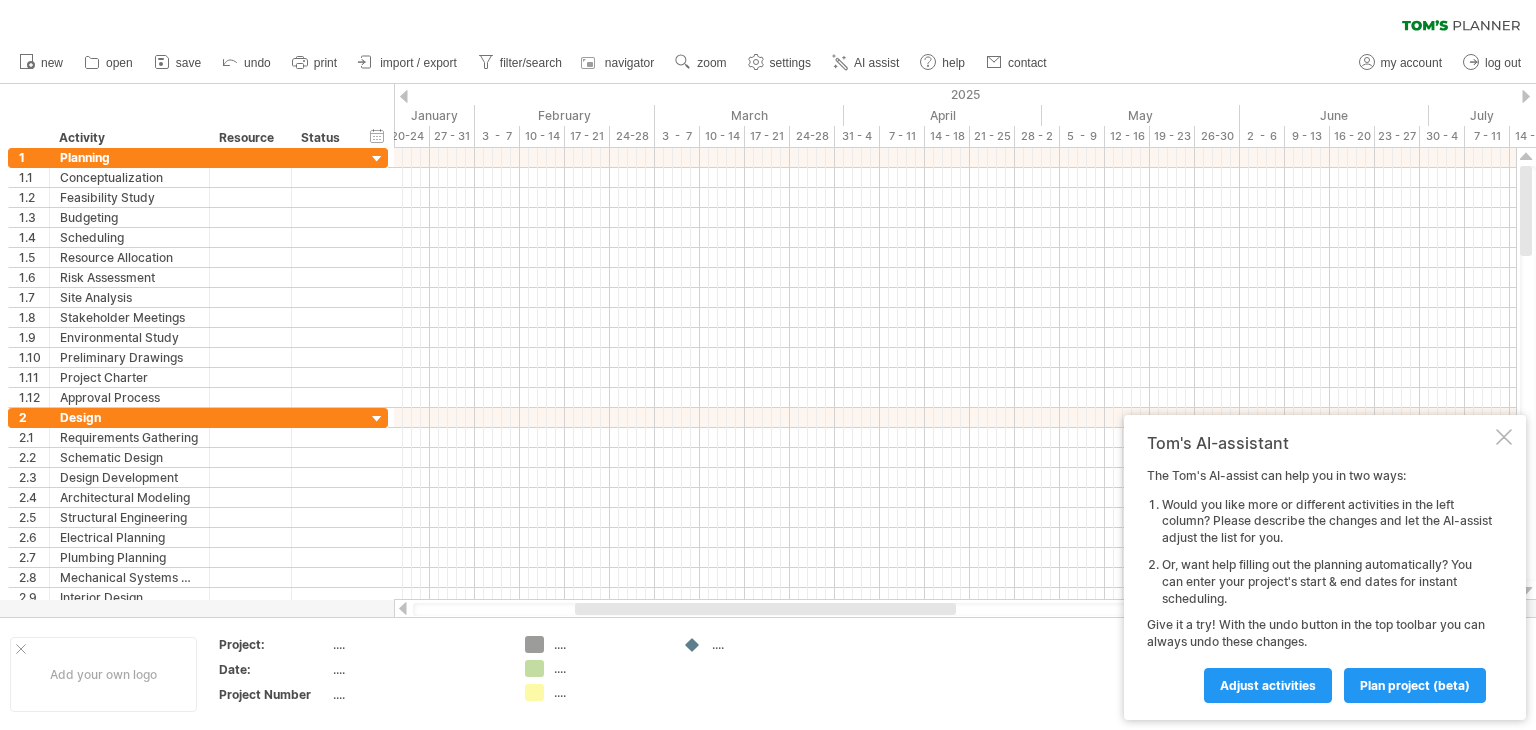 click at bounding box center (1526, 96) 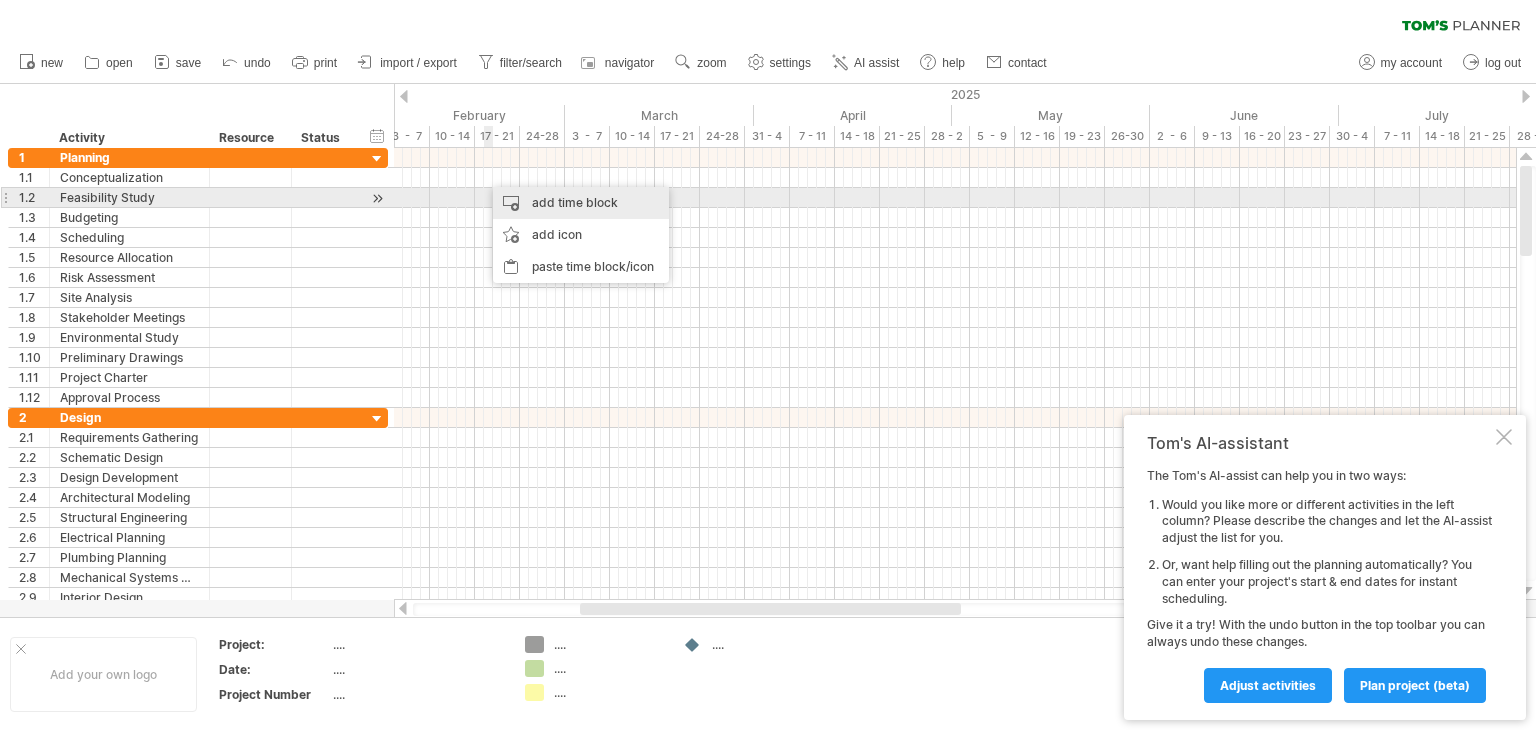 click on "add time block" at bounding box center [581, 203] 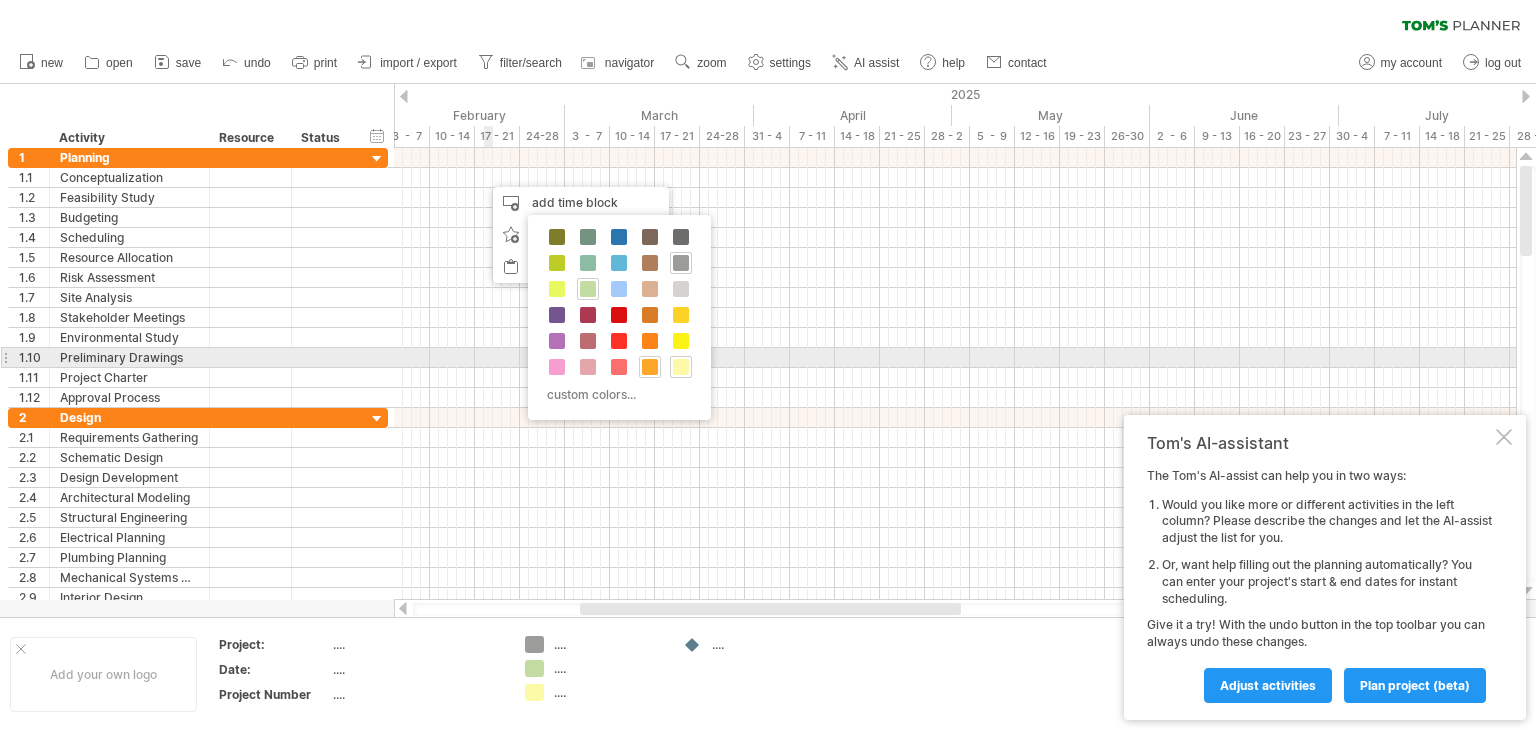 click at bounding box center [650, 367] 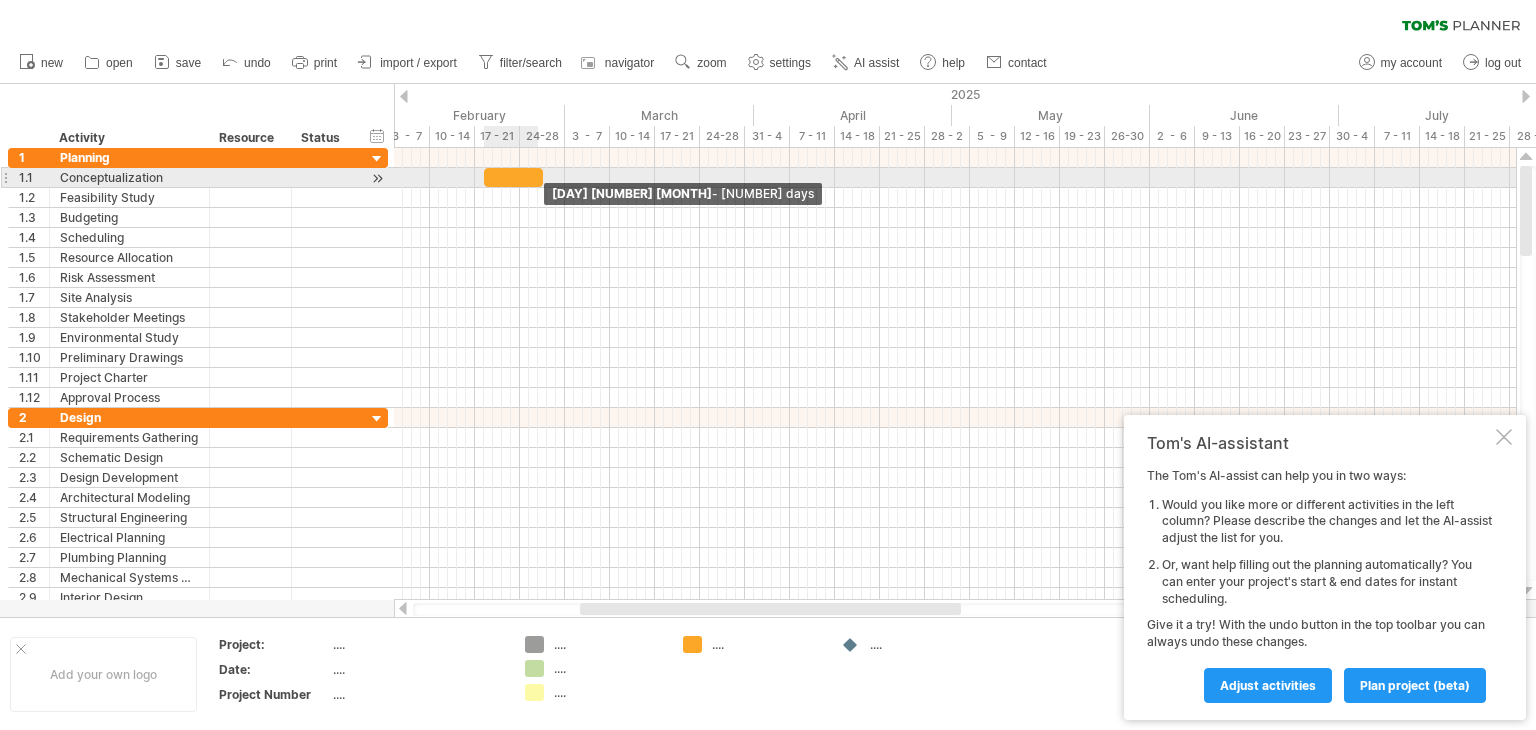 drag, startPoint x: 491, startPoint y: 179, endPoint x: 539, endPoint y: 176, distance: 48.09366 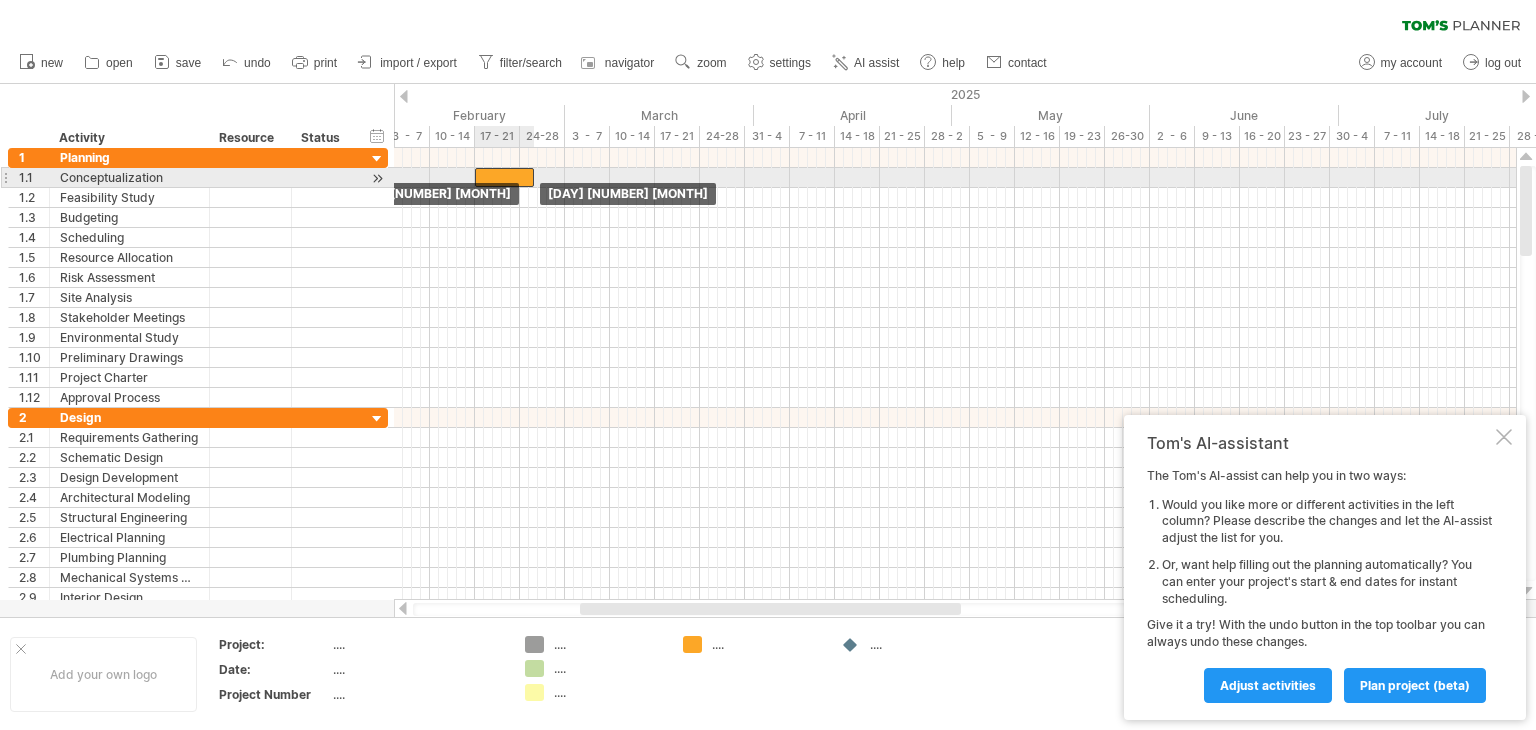 drag, startPoint x: 515, startPoint y: 177, endPoint x: 505, endPoint y: 178, distance: 10.049875 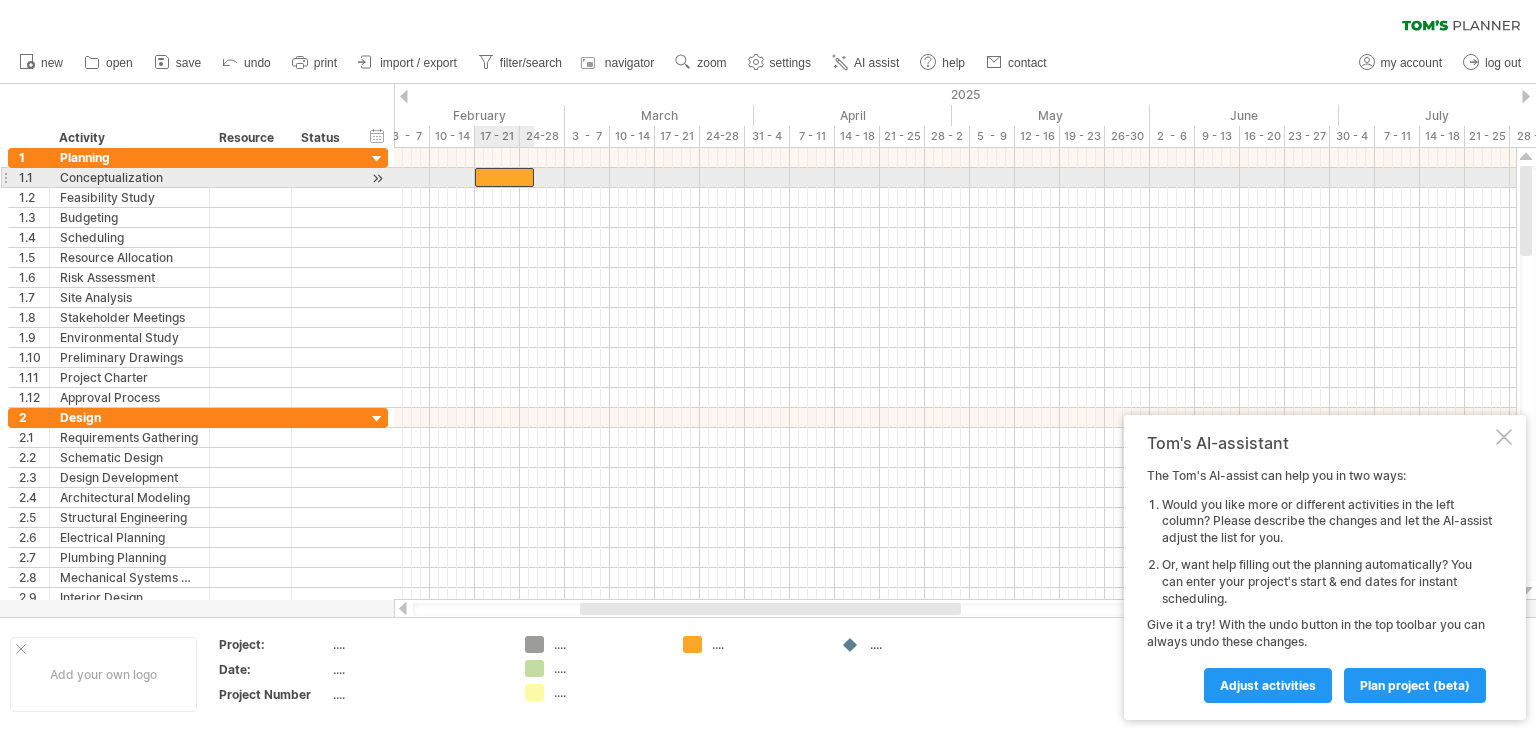 click at bounding box center (504, 177) 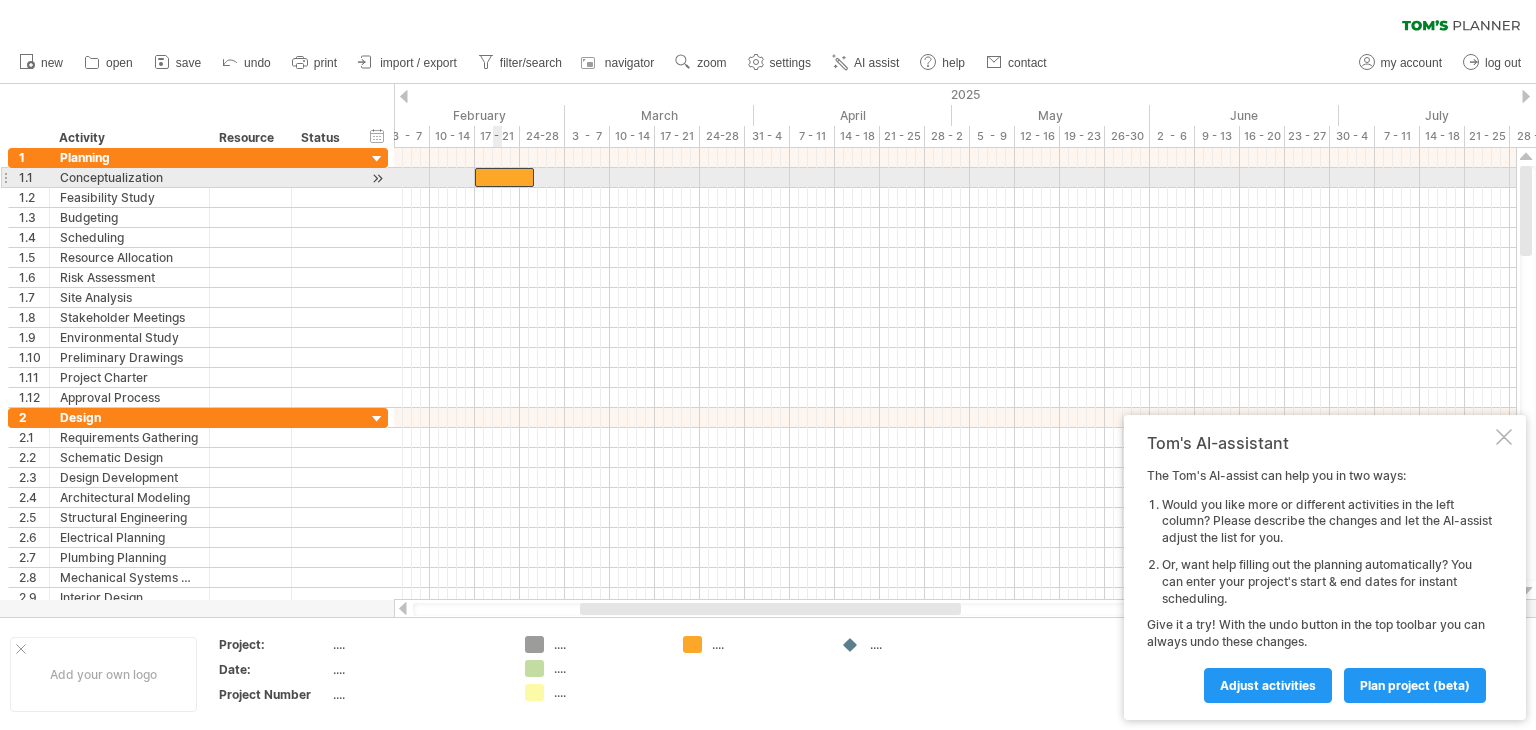 click at bounding box center (504, 177) 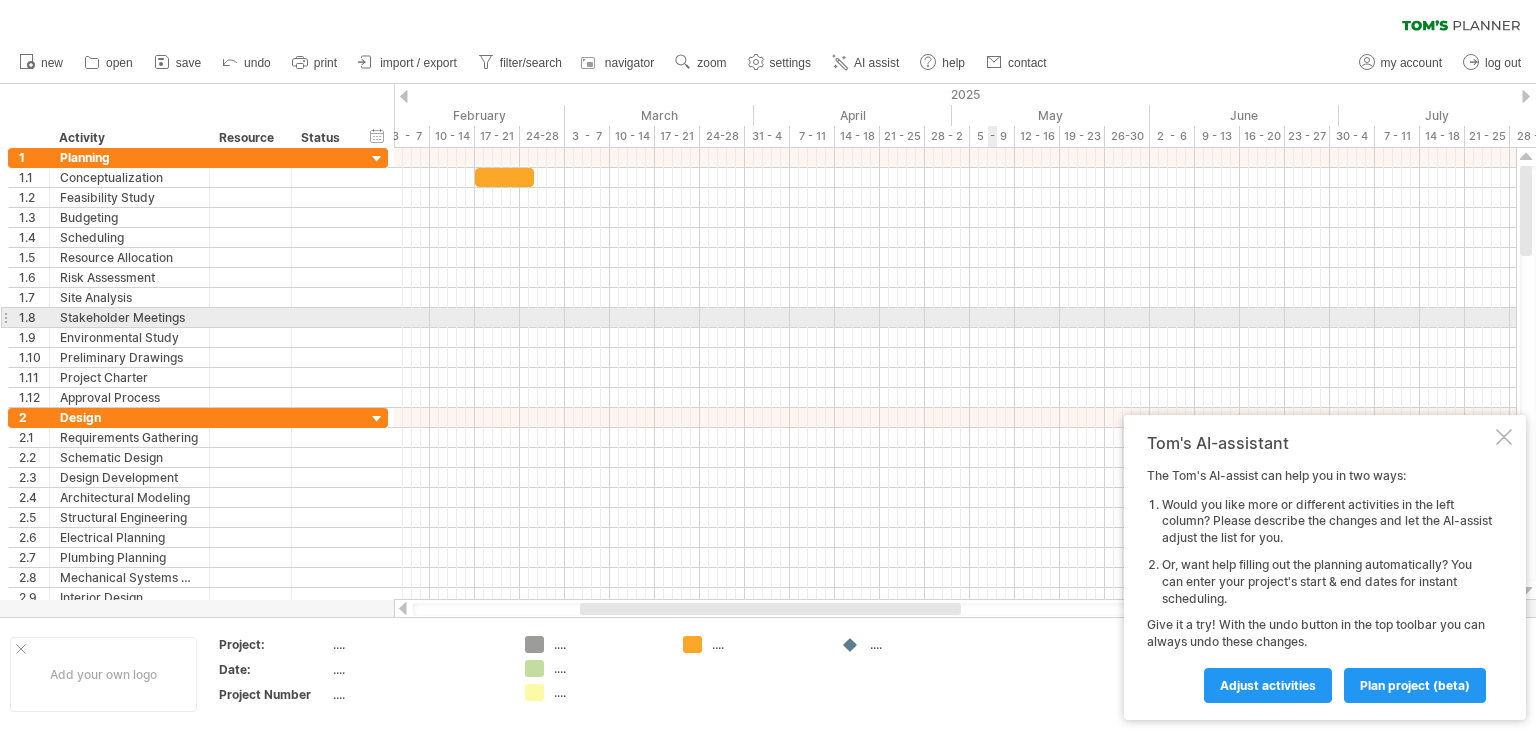 type 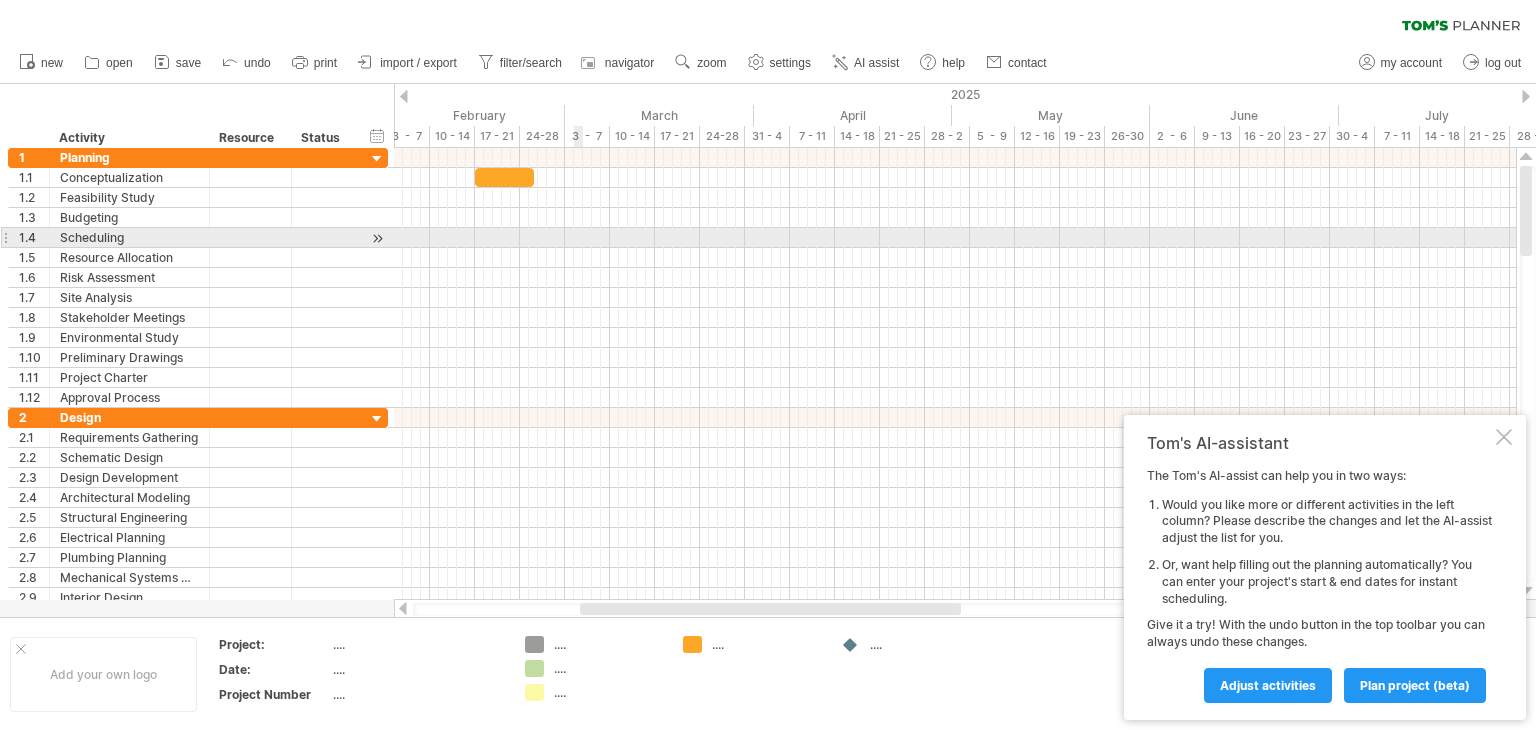 click at bounding box center [955, 238] 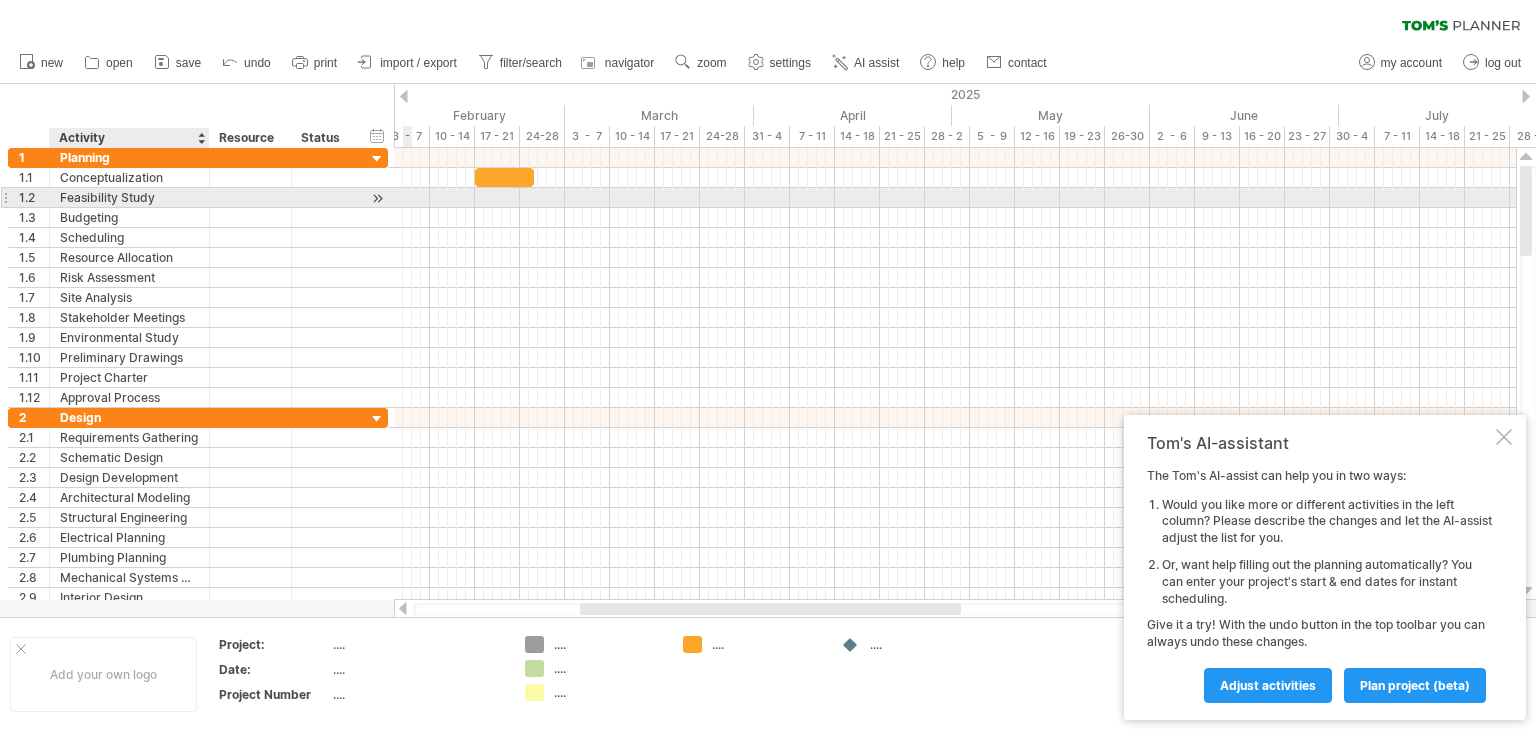click on "Feasibility Study" at bounding box center [129, 197] 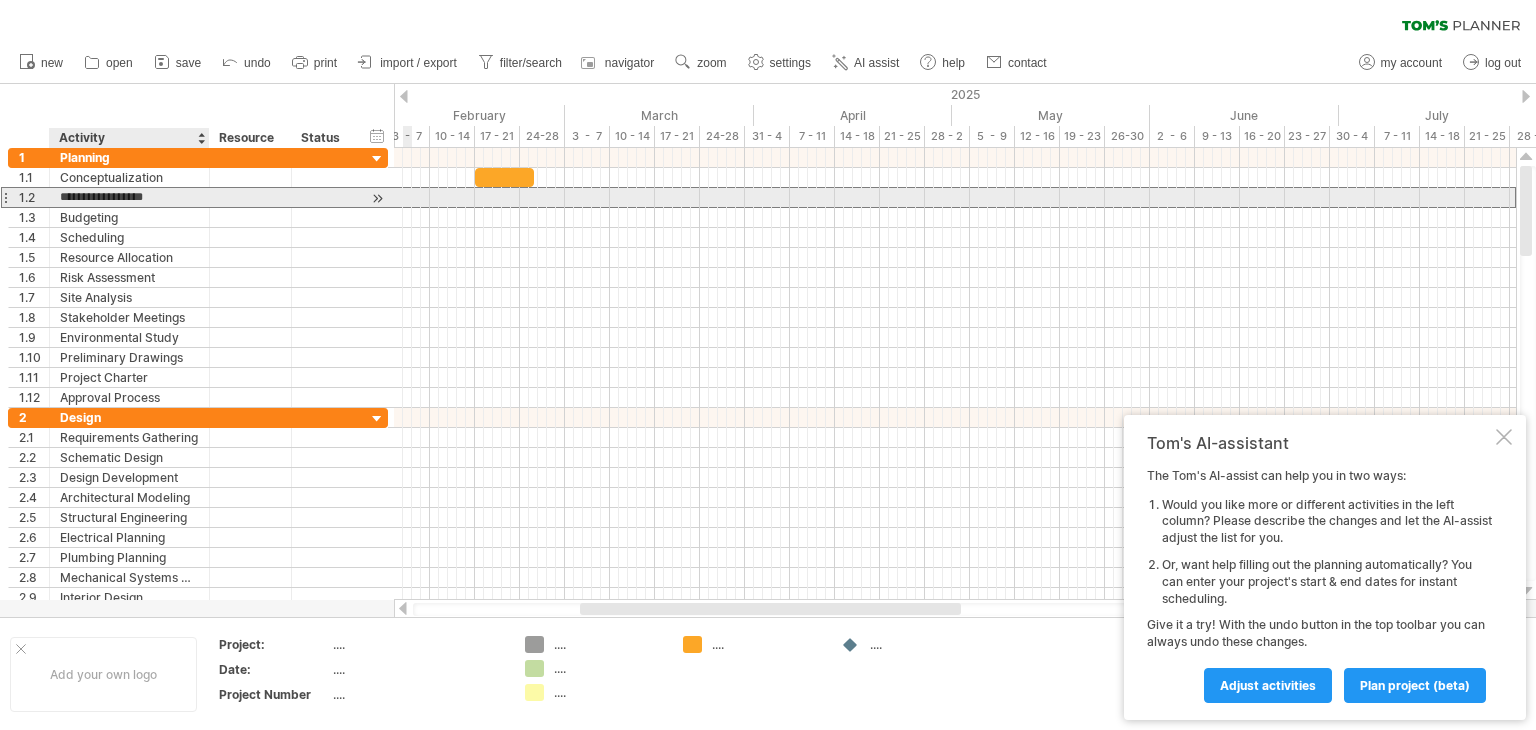 click on "**********" at bounding box center [129, 197] 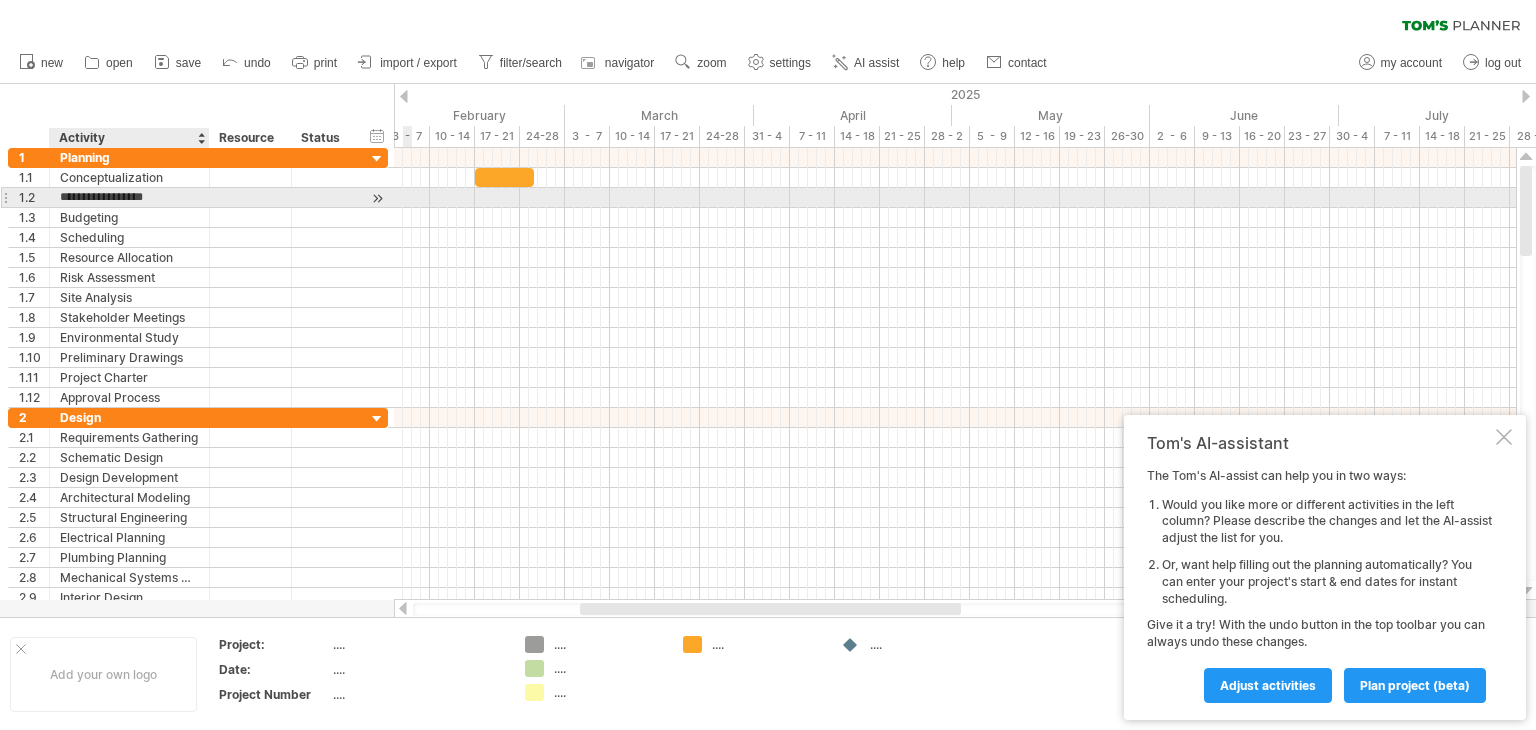 click on "**********" at bounding box center (129, 197) 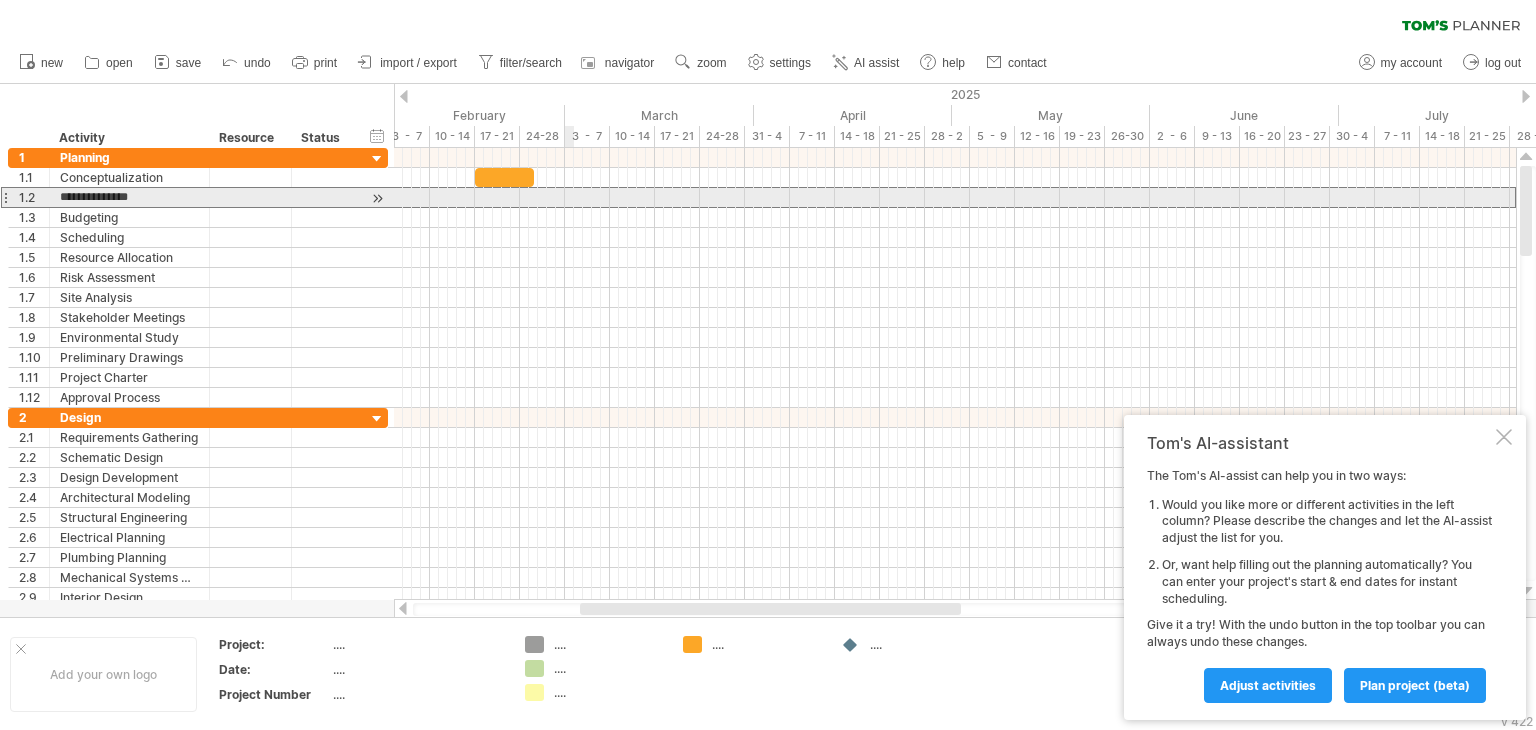 type on "**********" 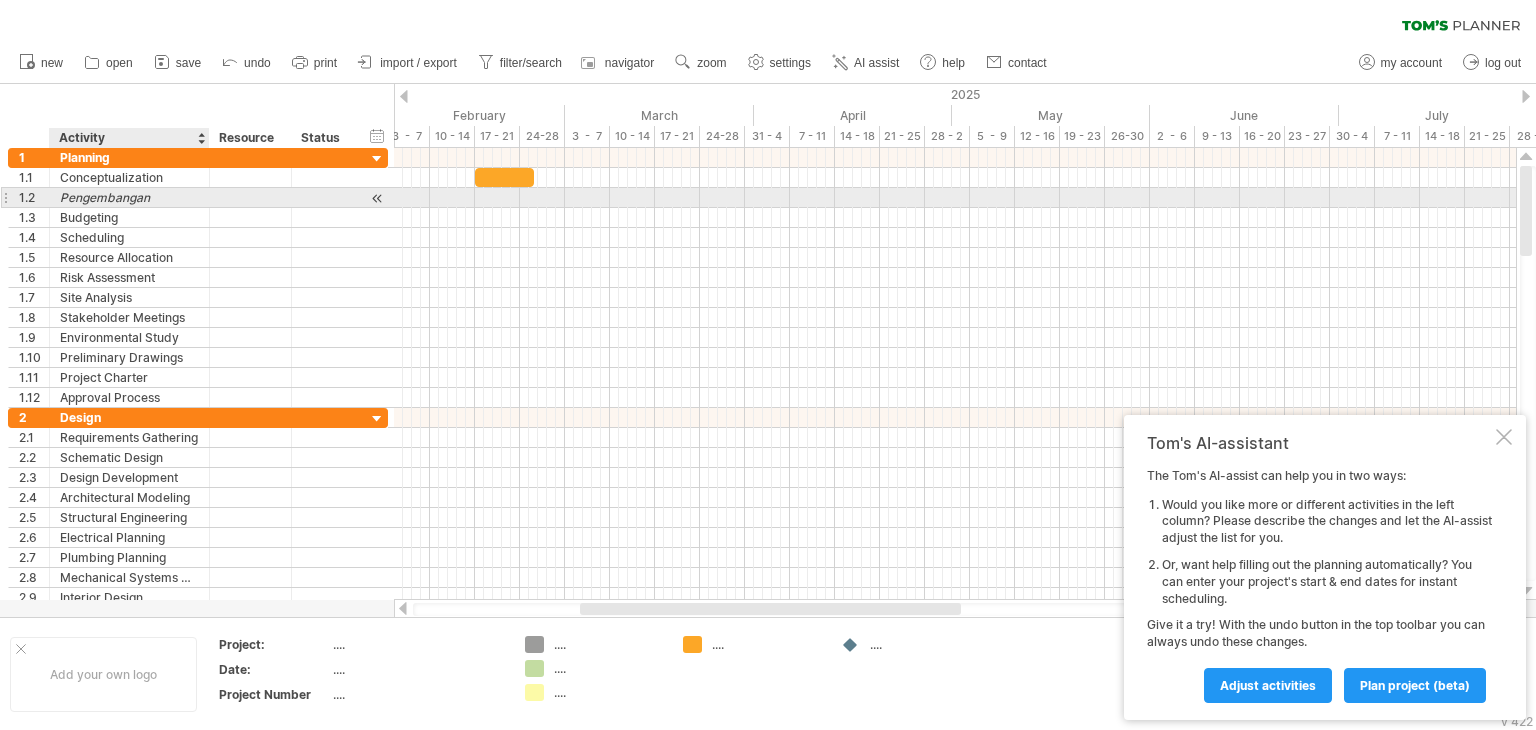 click on "Pengembangan" at bounding box center (129, 197) 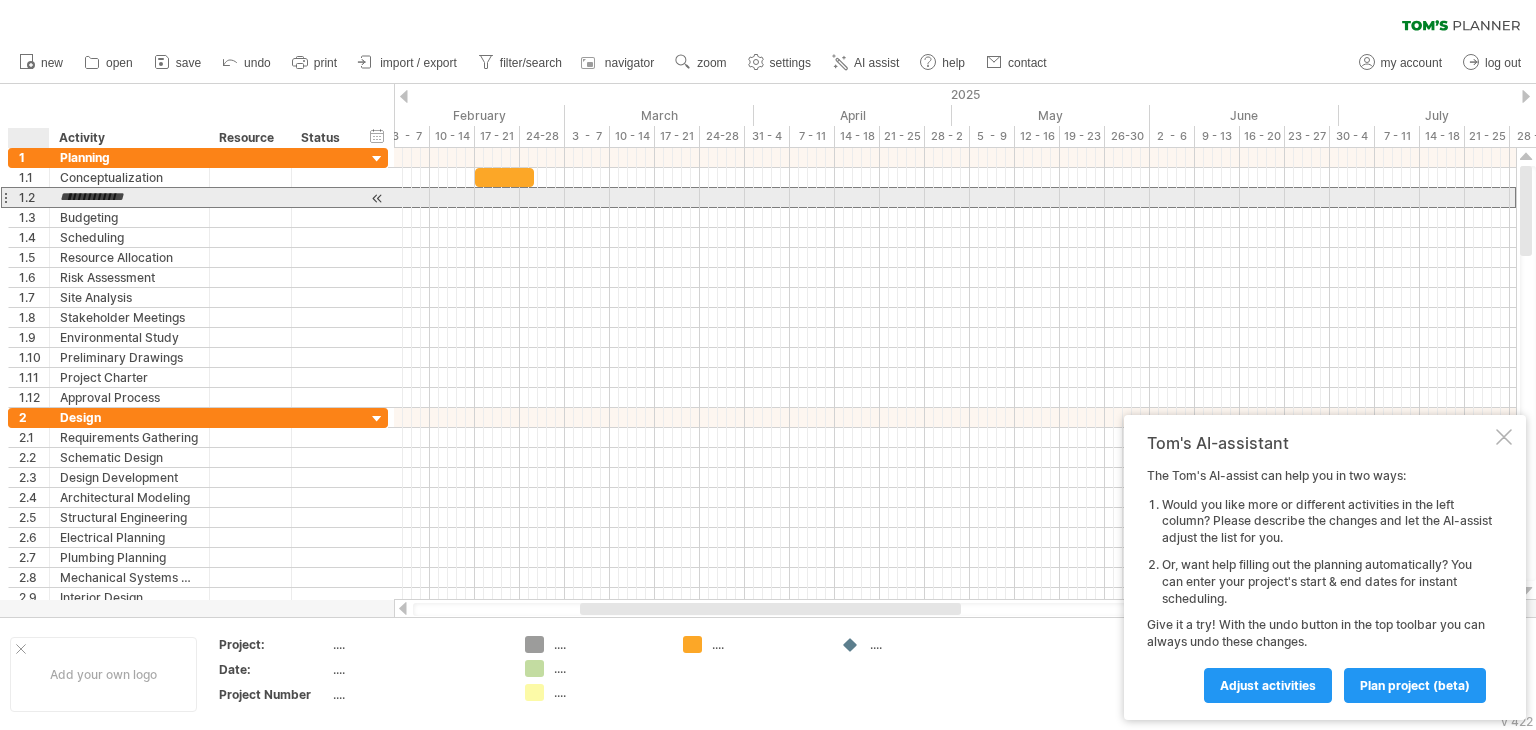 drag, startPoint x: 156, startPoint y: 201, endPoint x: 24, endPoint y: 192, distance: 132.30646 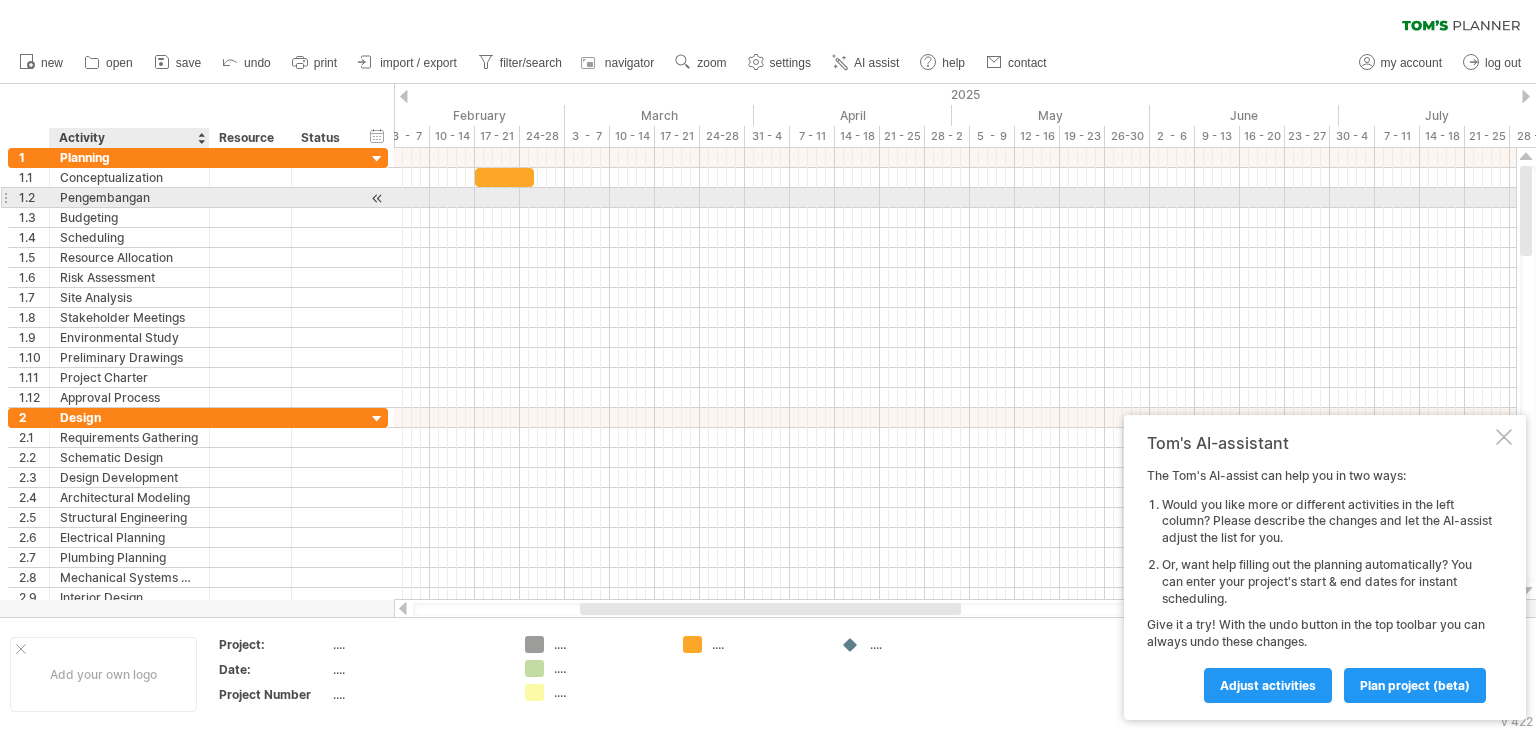 click on "Pengembangan" at bounding box center (129, 197) 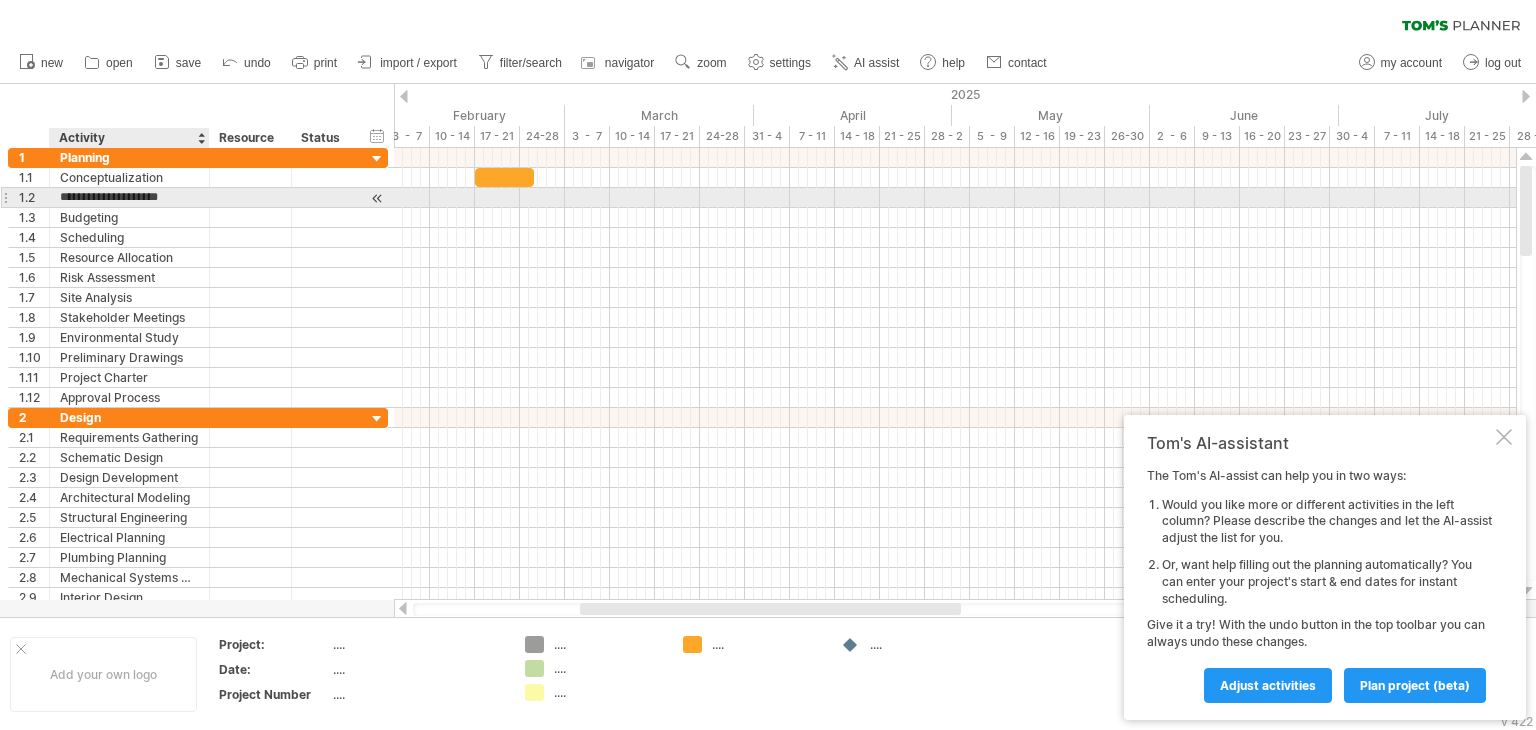 type on "**********" 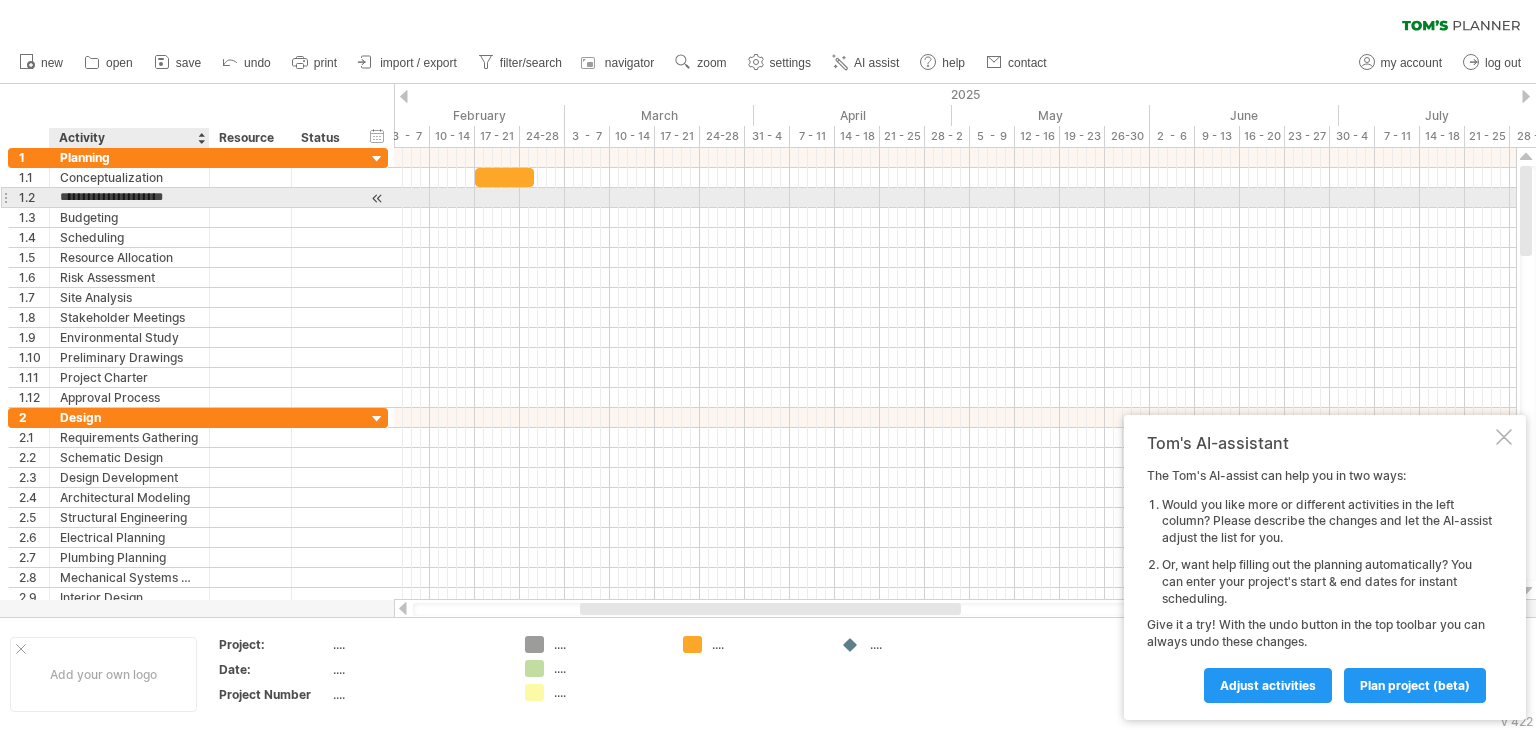 scroll, scrollTop: 0, scrollLeft: 6, axis: horizontal 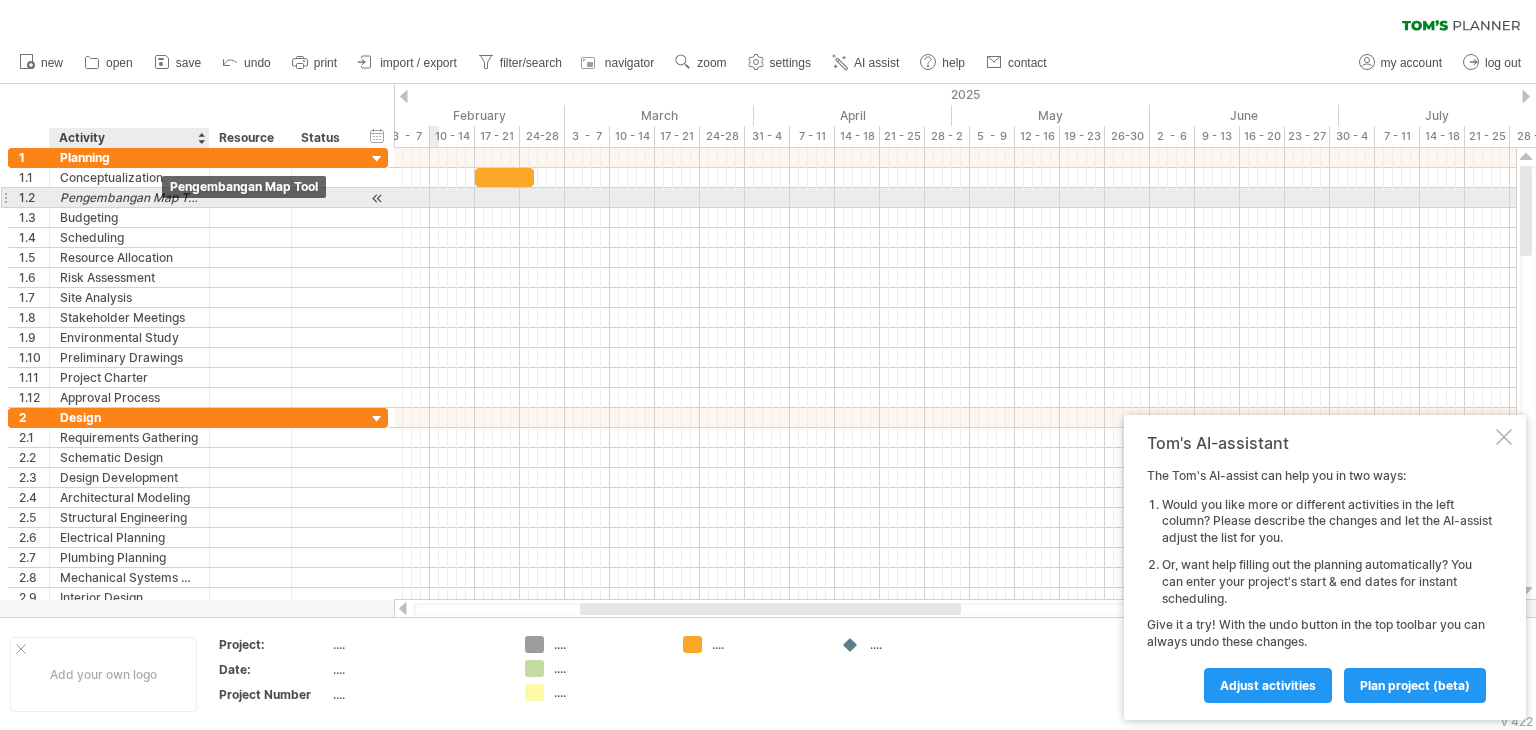 click on "Pengembangan Map Tool" at bounding box center [129, 197] 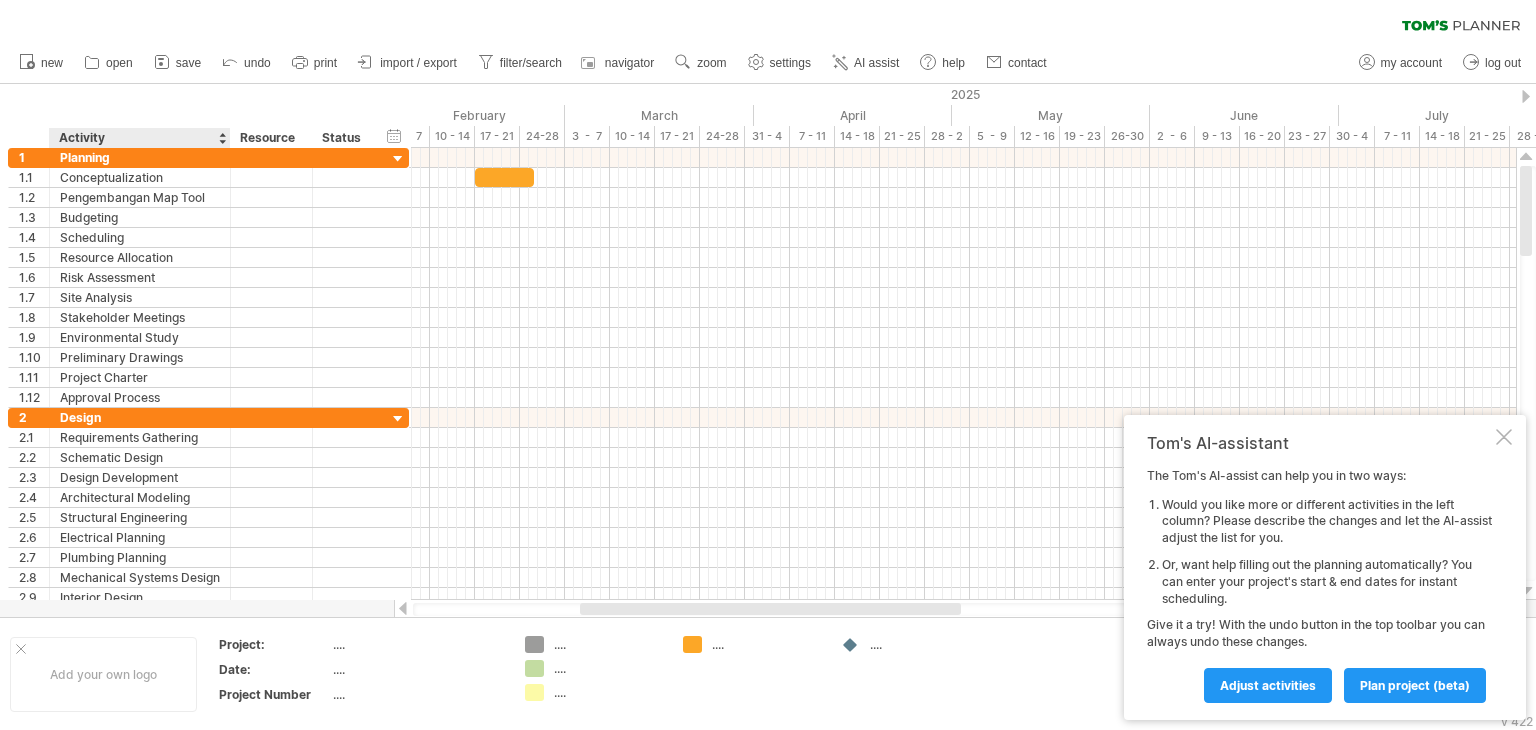 drag, startPoint x: 207, startPoint y: 137, endPoint x: 228, endPoint y: 137, distance: 21 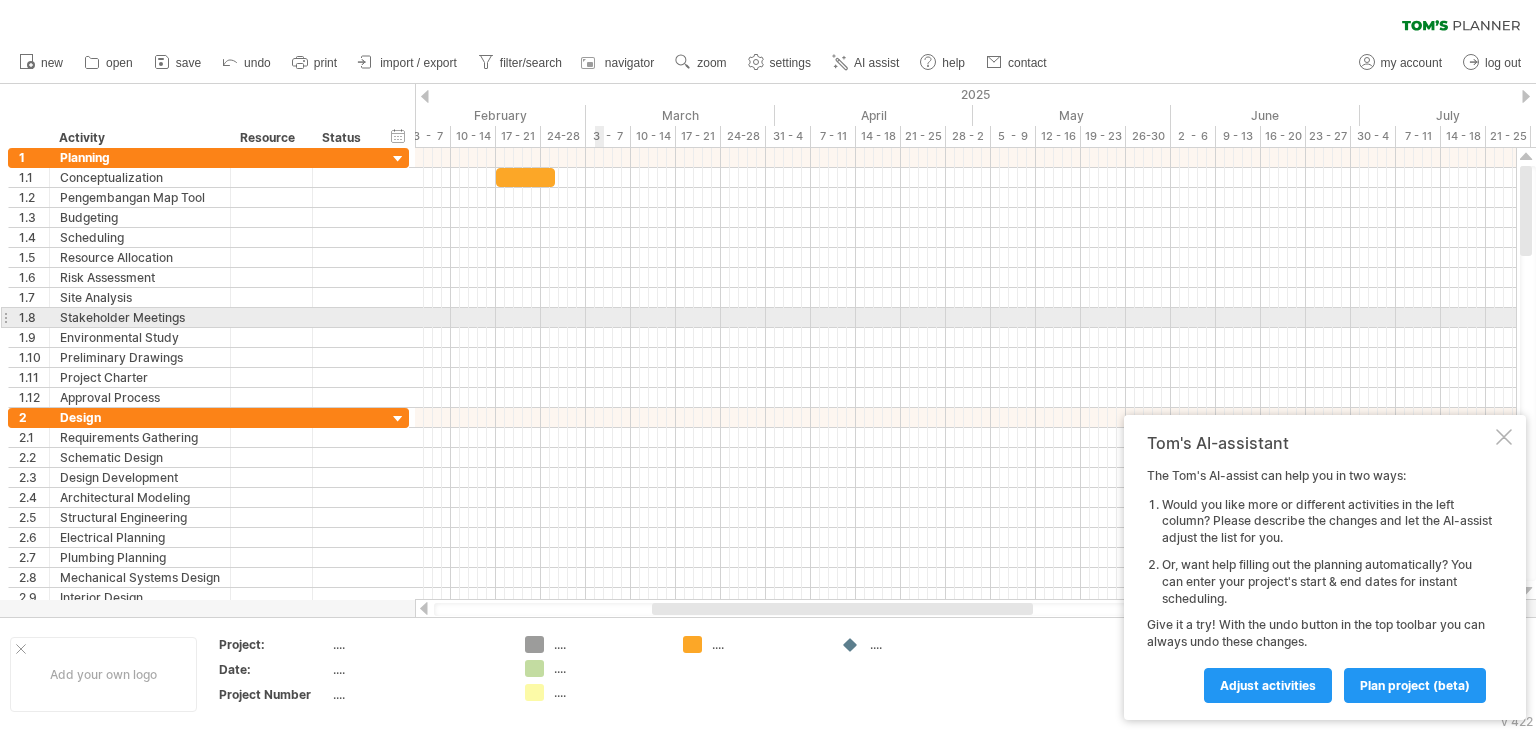 click at bounding box center (965, 318) 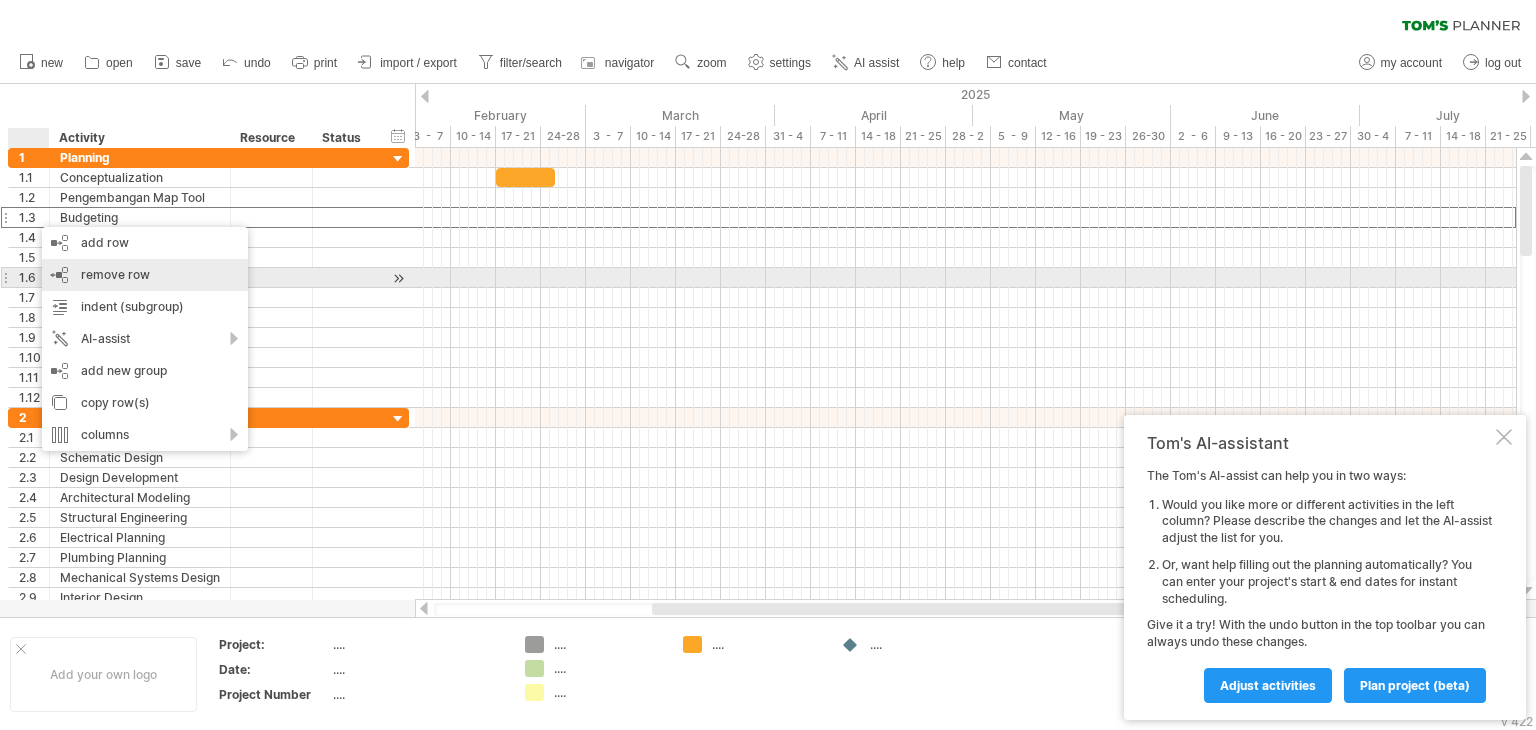 click on "remove row remove selected rows" at bounding box center [145, 275] 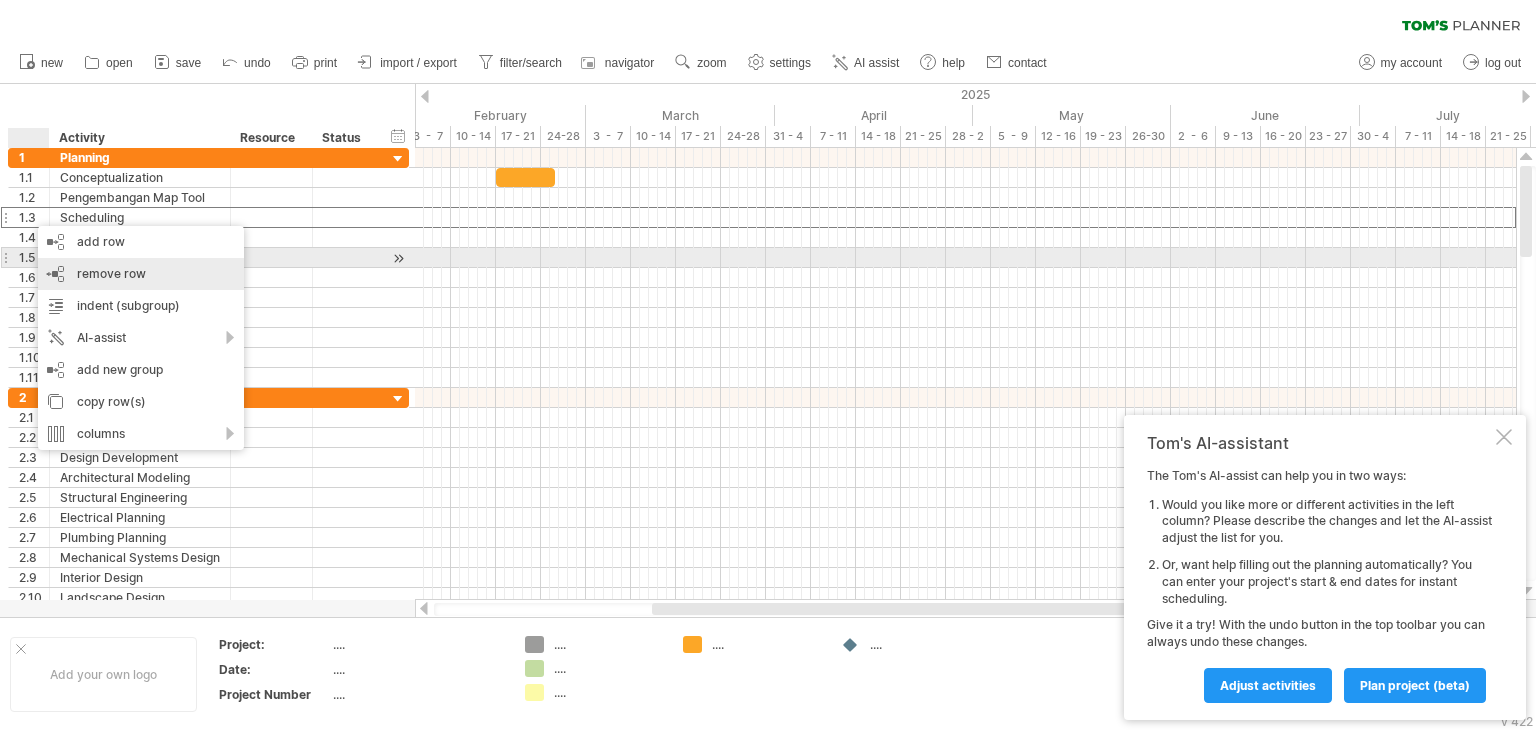 click on "remove row remove selected rows" at bounding box center (141, 274) 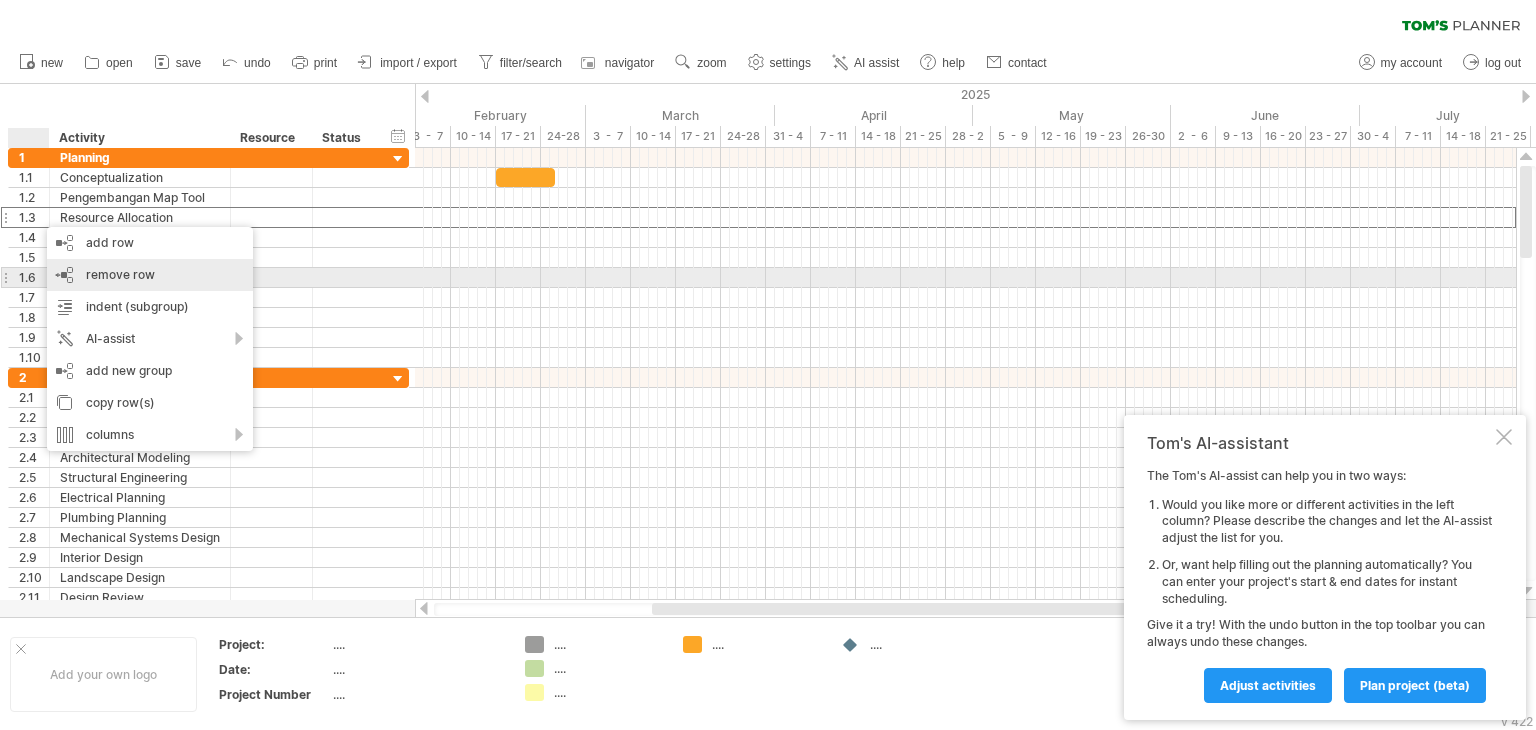 click on "remove row remove selected rows" at bounding box center (150, 275) 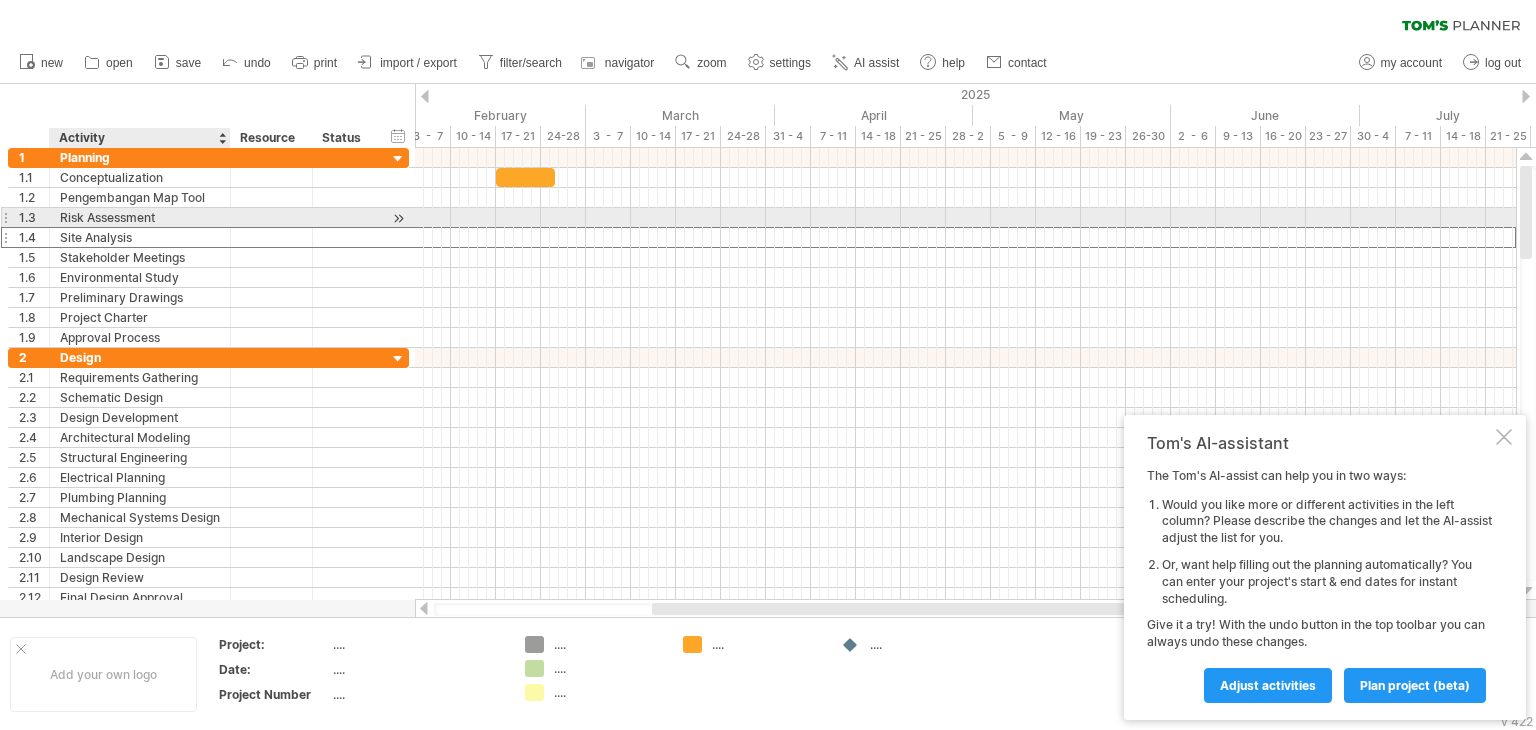 click at bounding box center [272, 237] 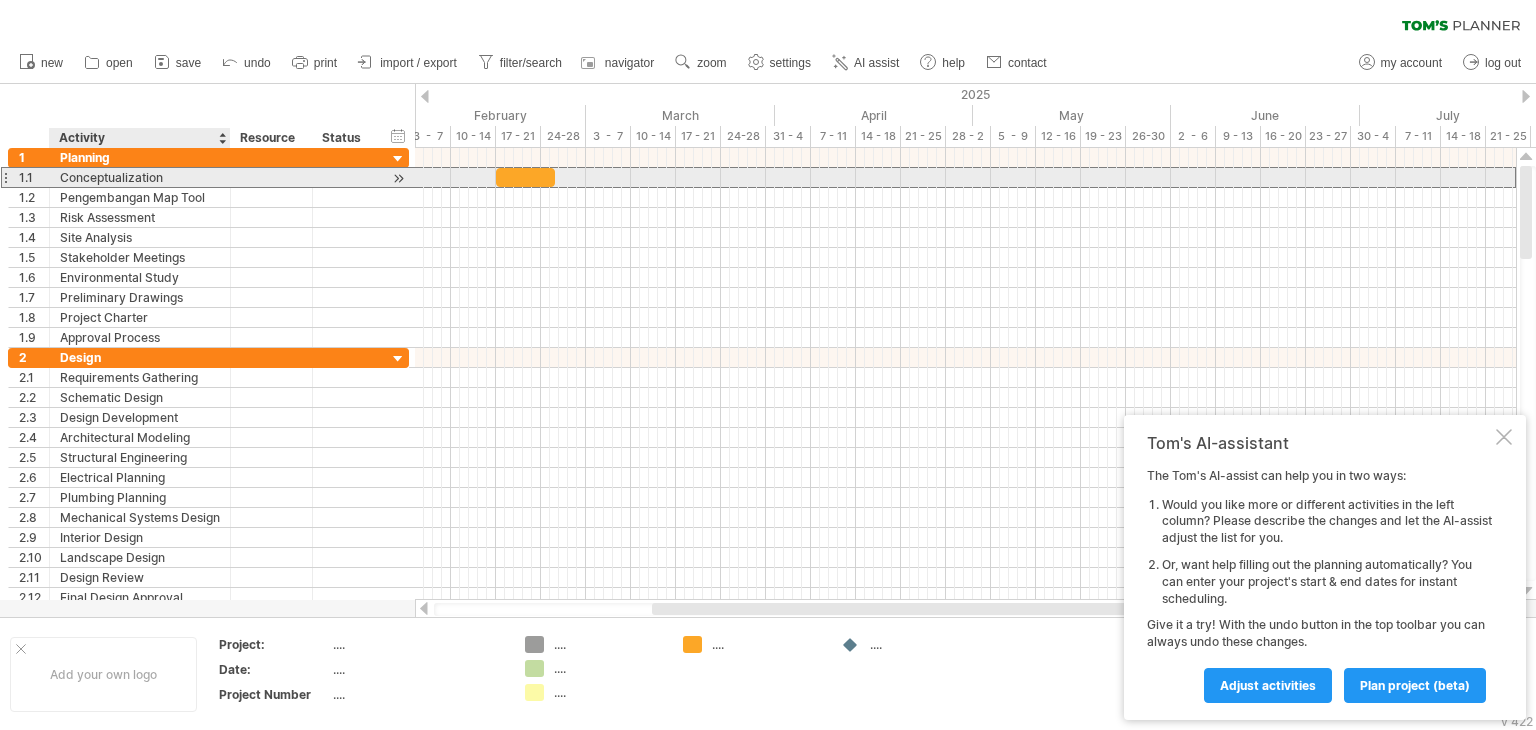 click on "Conceptualization" at bounding box center [140, 177] 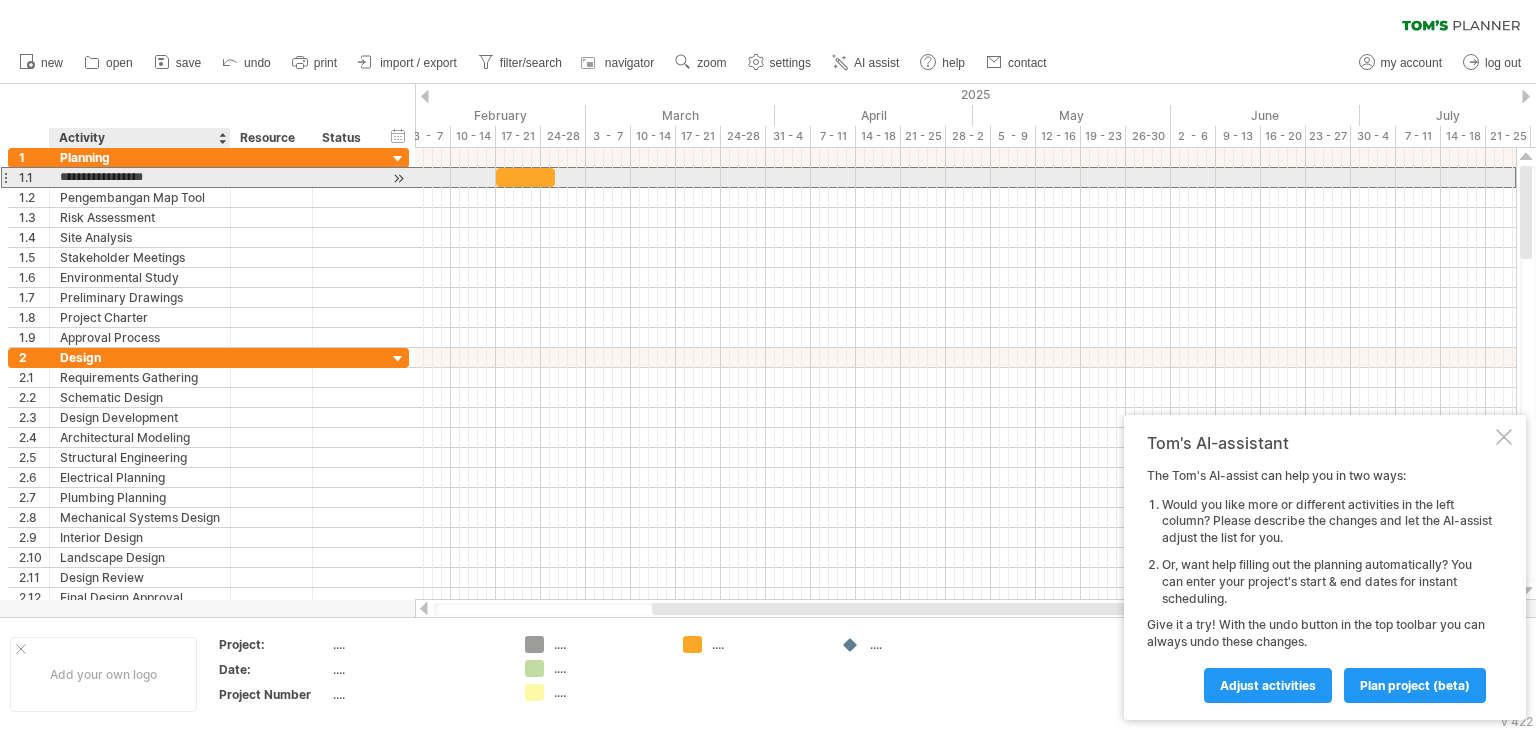 click on "**********" at bounding box center [140, 177] 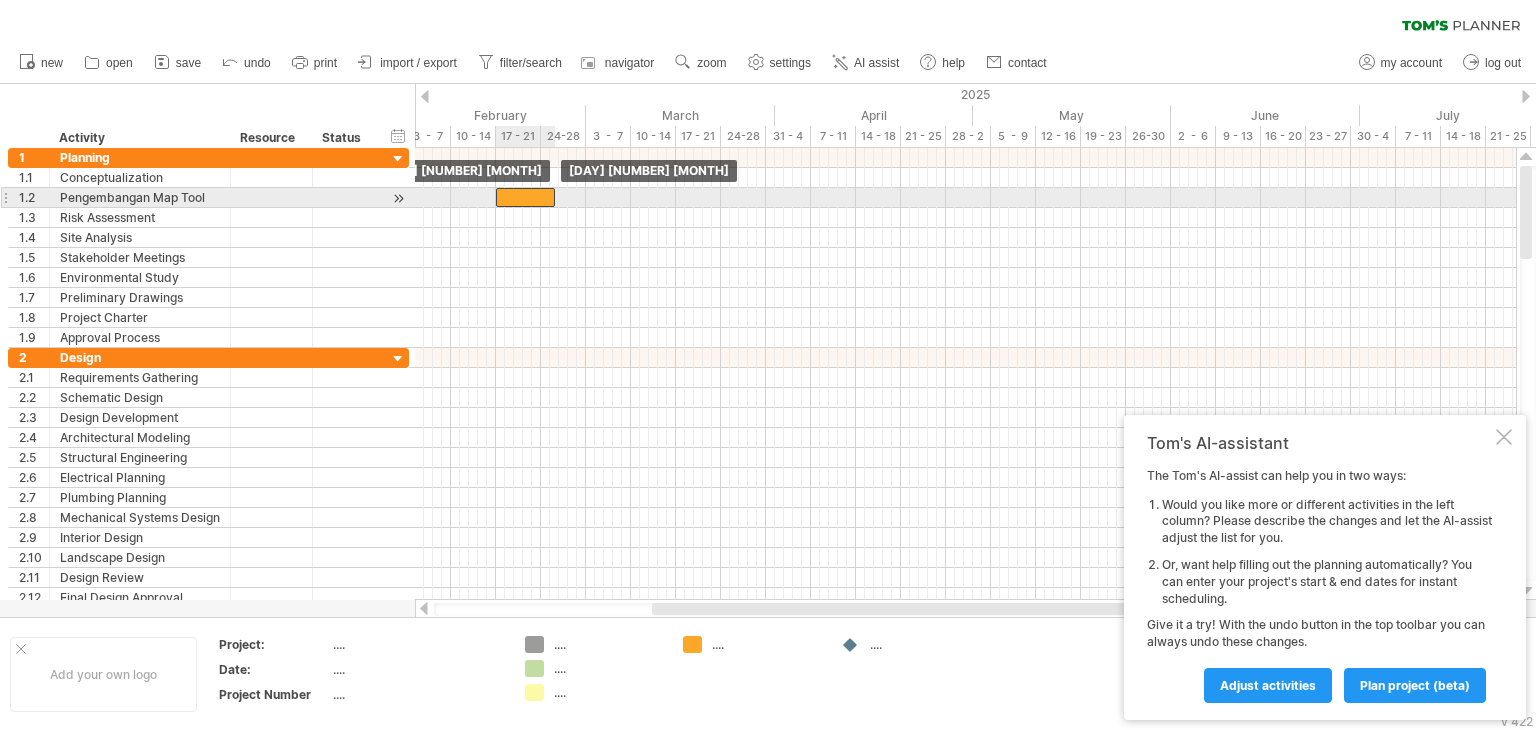 drag, startPoint x: 530, startPoint y: 179, endPoint x: 530, endPoint y: 191, distance: 12 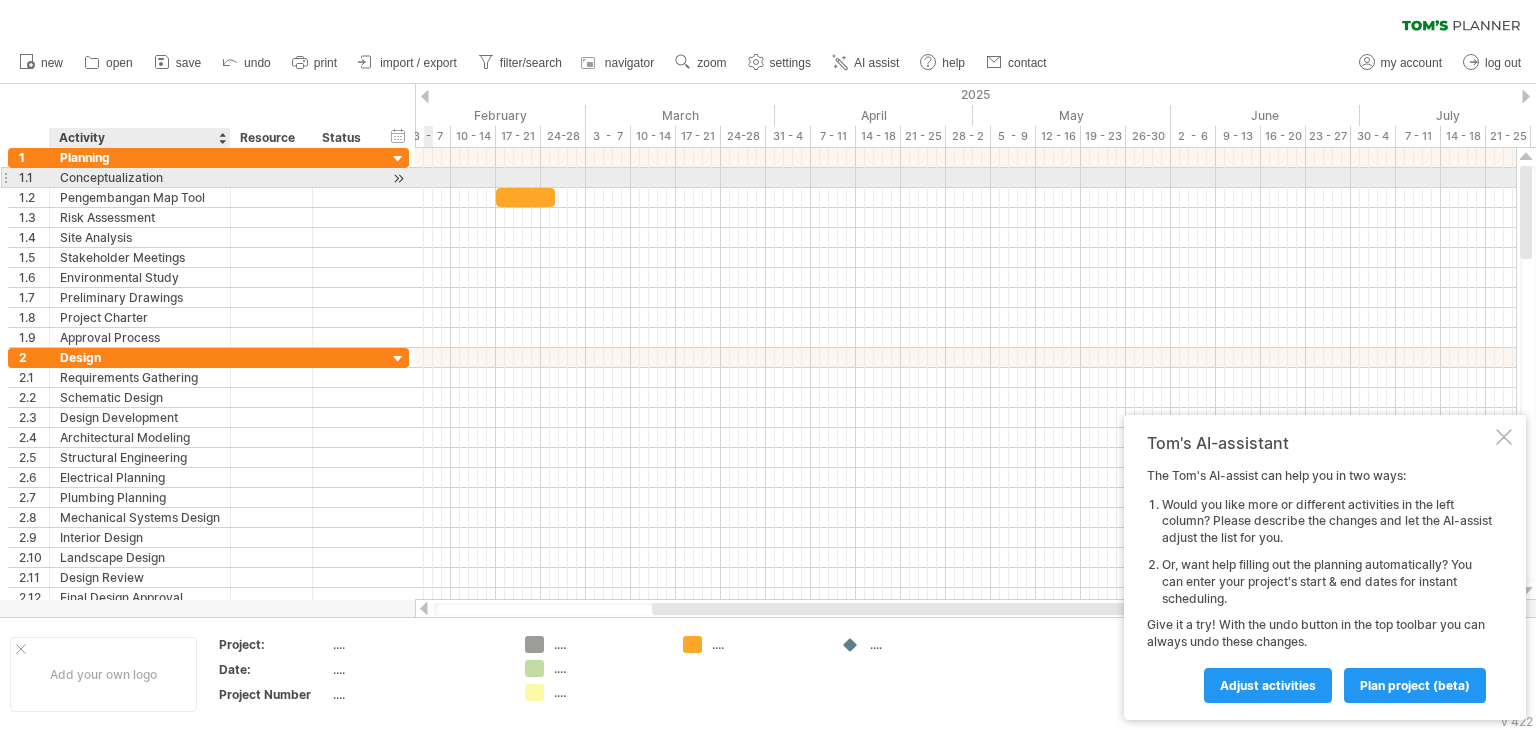 click on "Conceptualization" at bounding box center [140, 177] 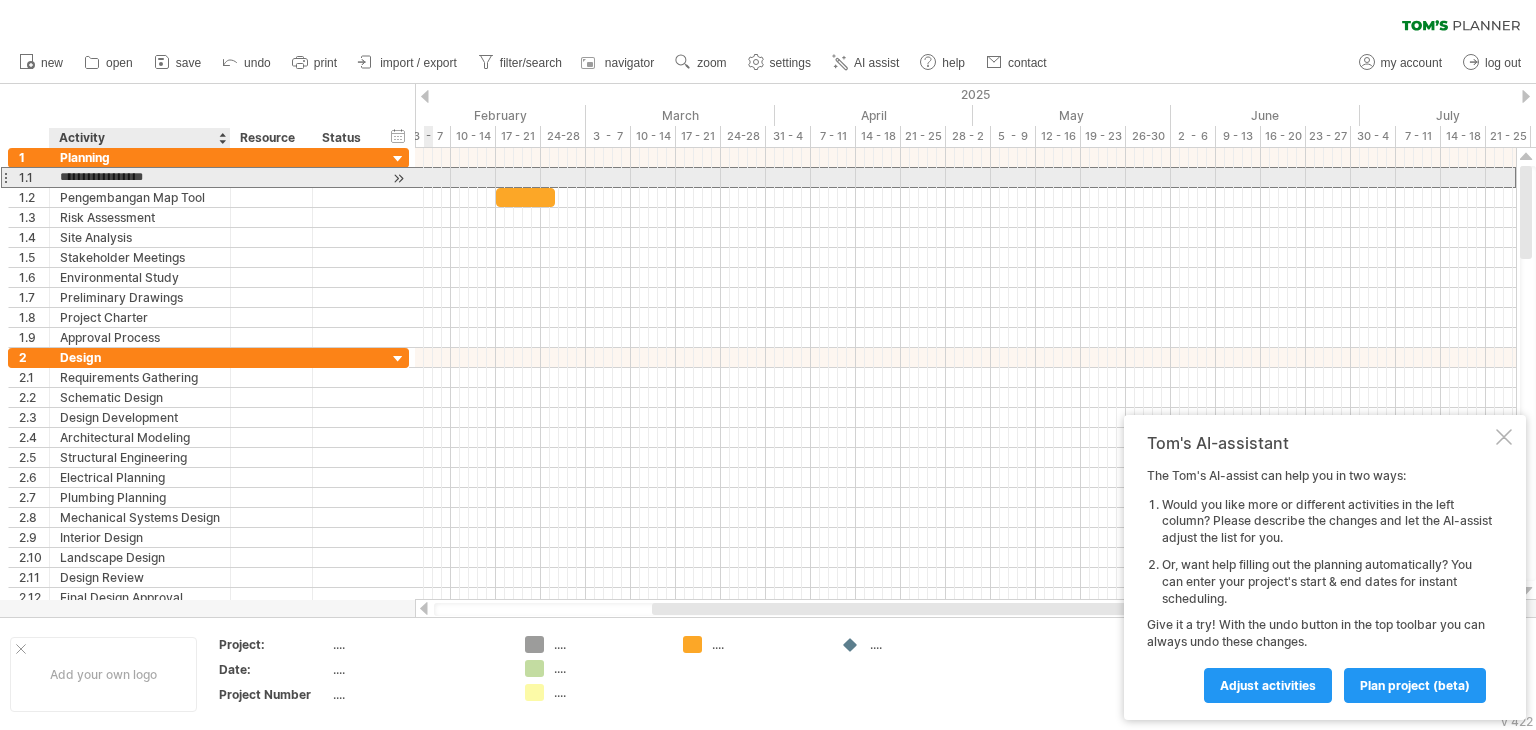 click on "**********" at bounding box center (140, 177) 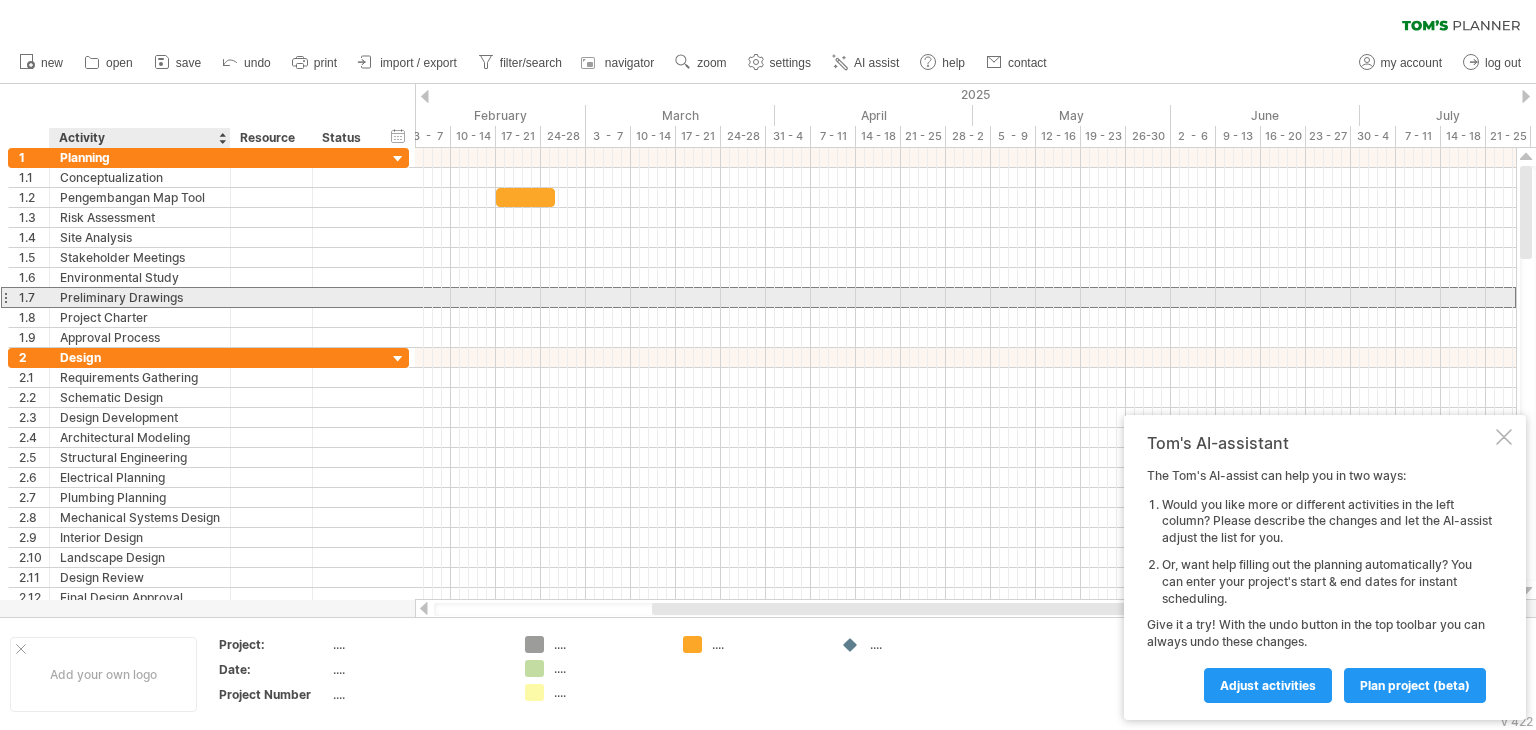 click on "Preliminary Drawings" at bounding box center (140, 297) 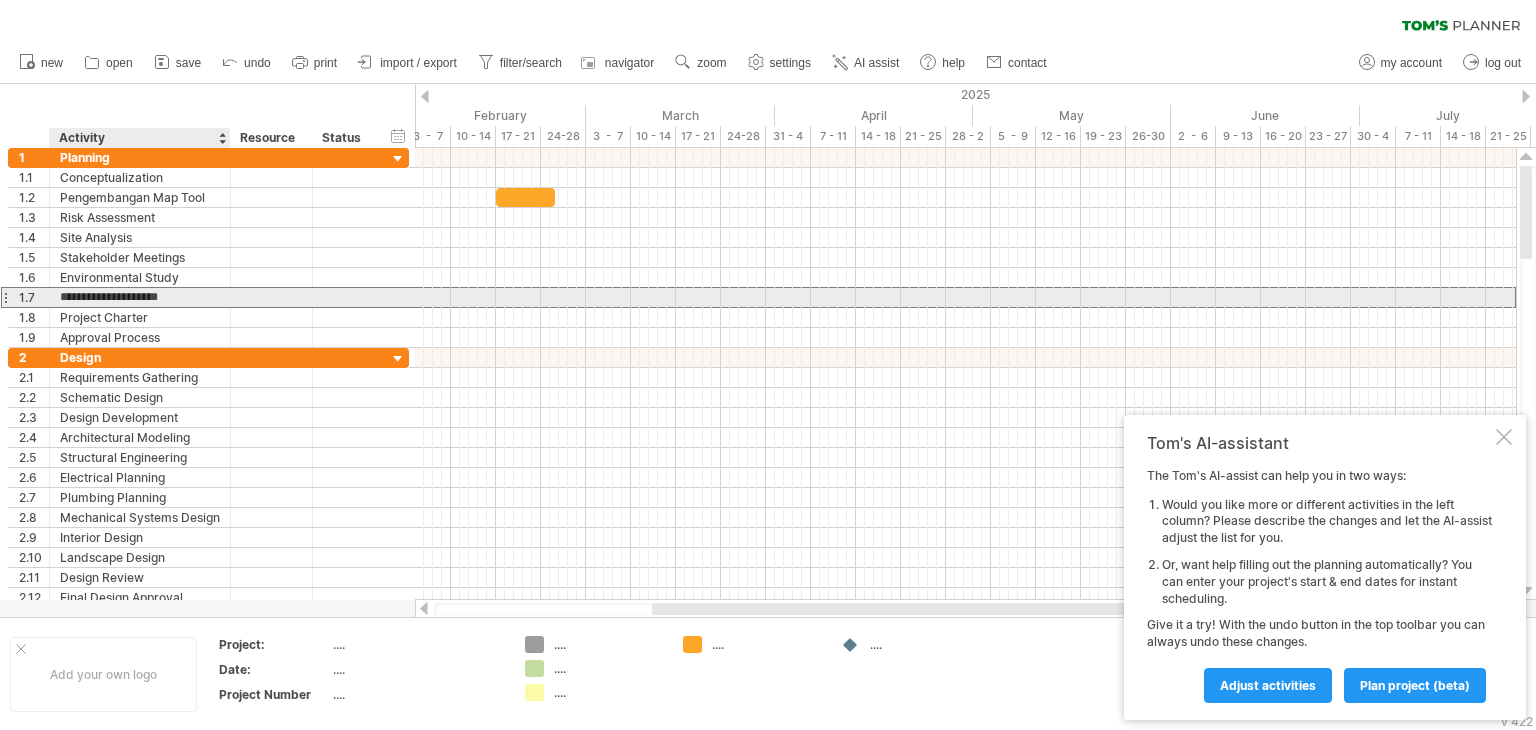 click on "**********" at bounding box center (140, 297) 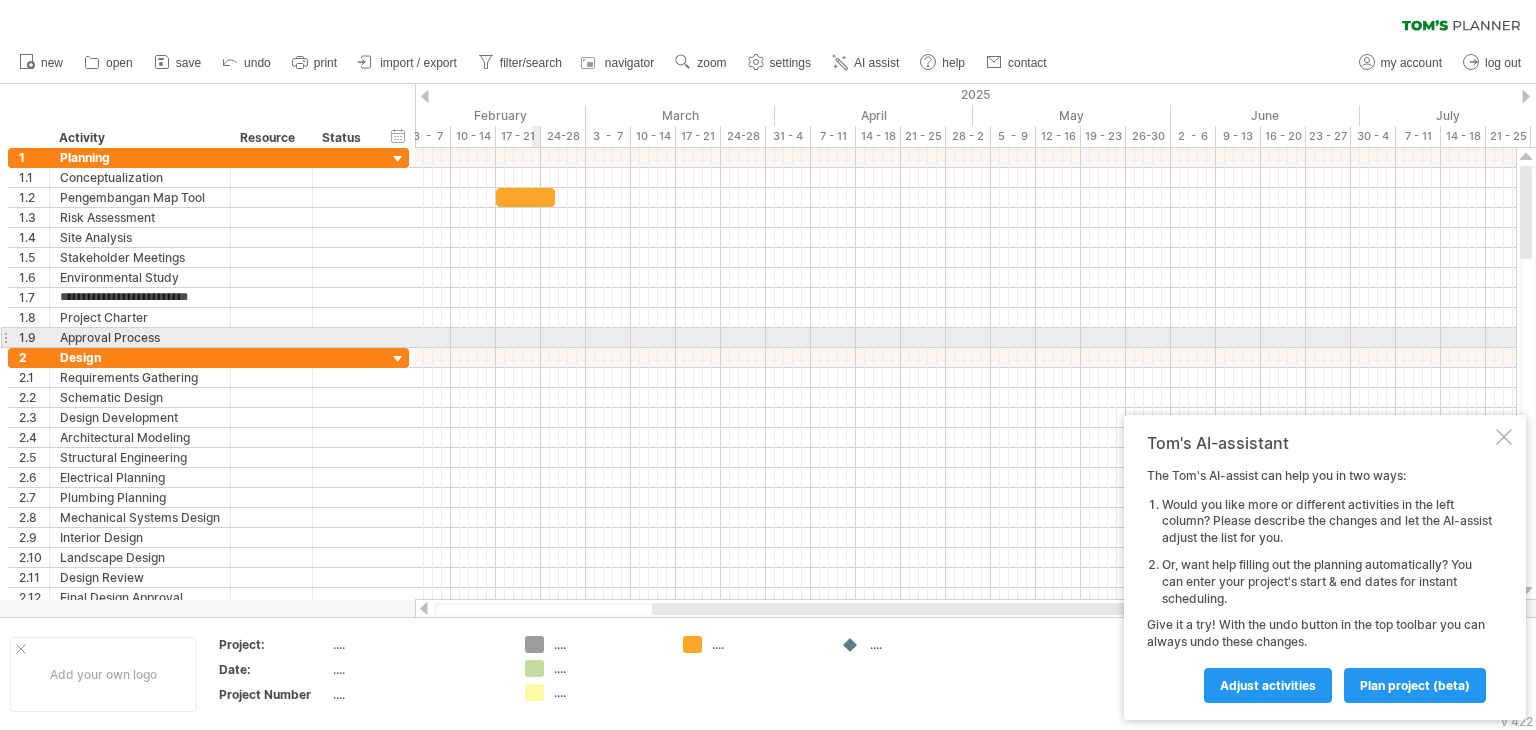 scroll, scrollTop: 0, scrollLeft: 0, axis: both 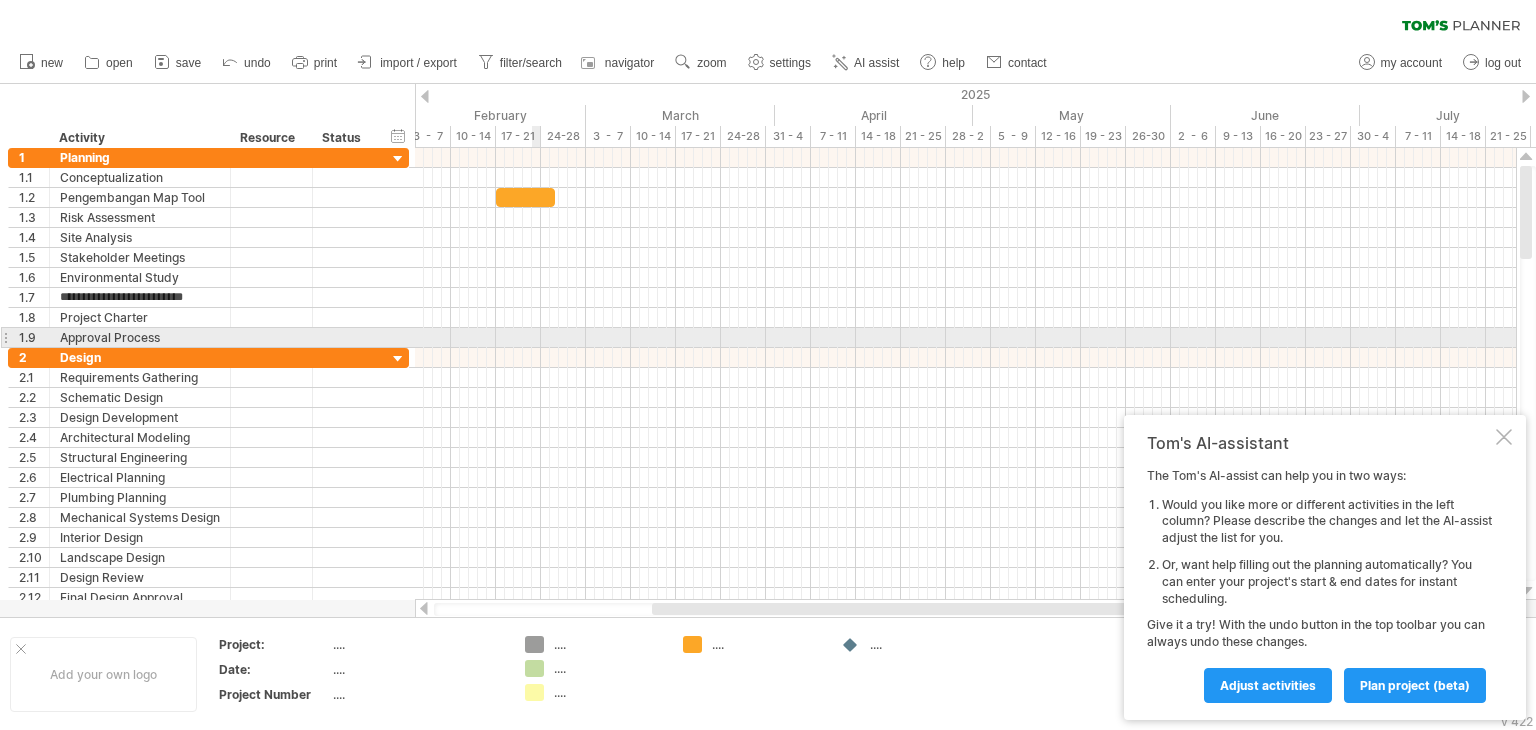 type on "**********" 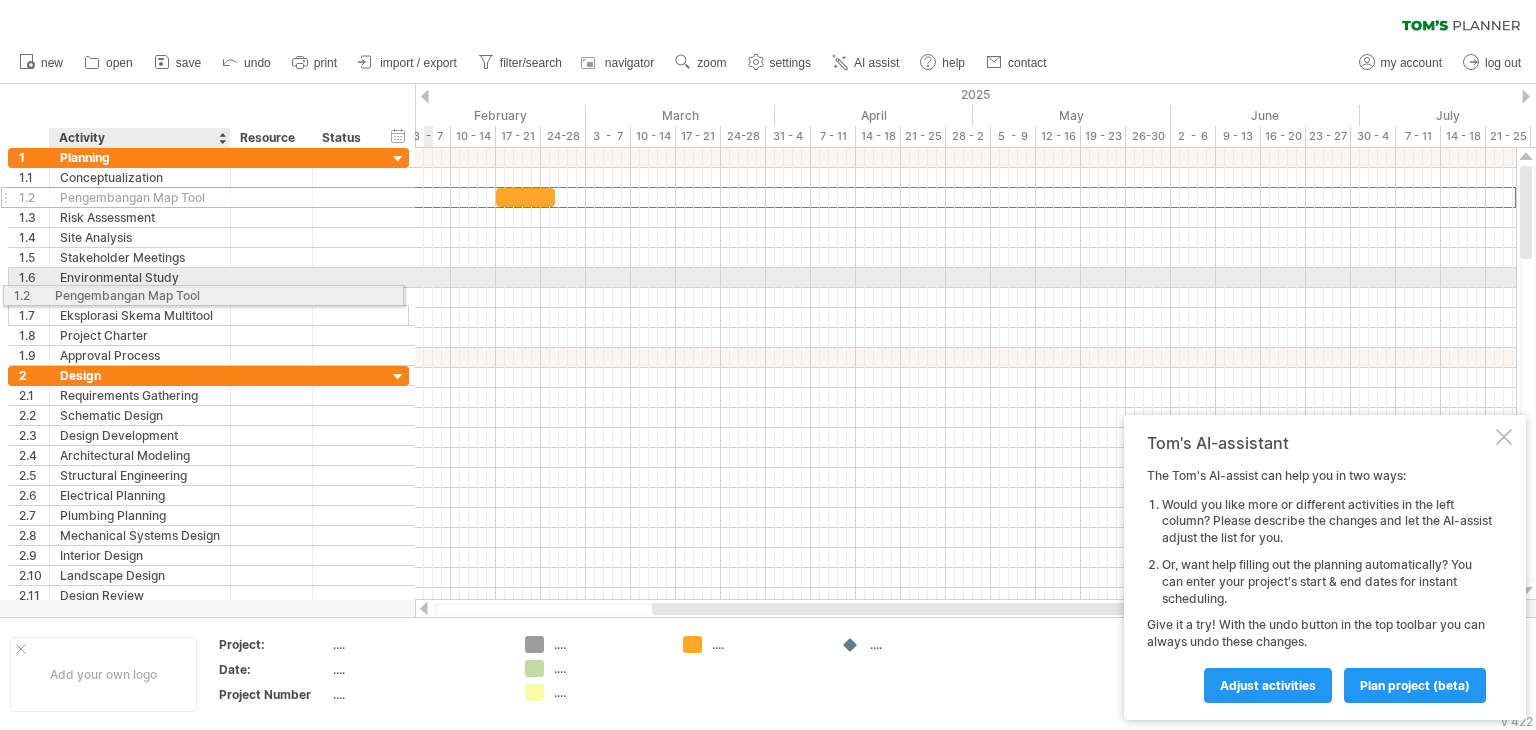 drag, startPoint x: 120, startPoint y: 194, endPoint x: 109, endPoint y: 292, distance: 98.61542 